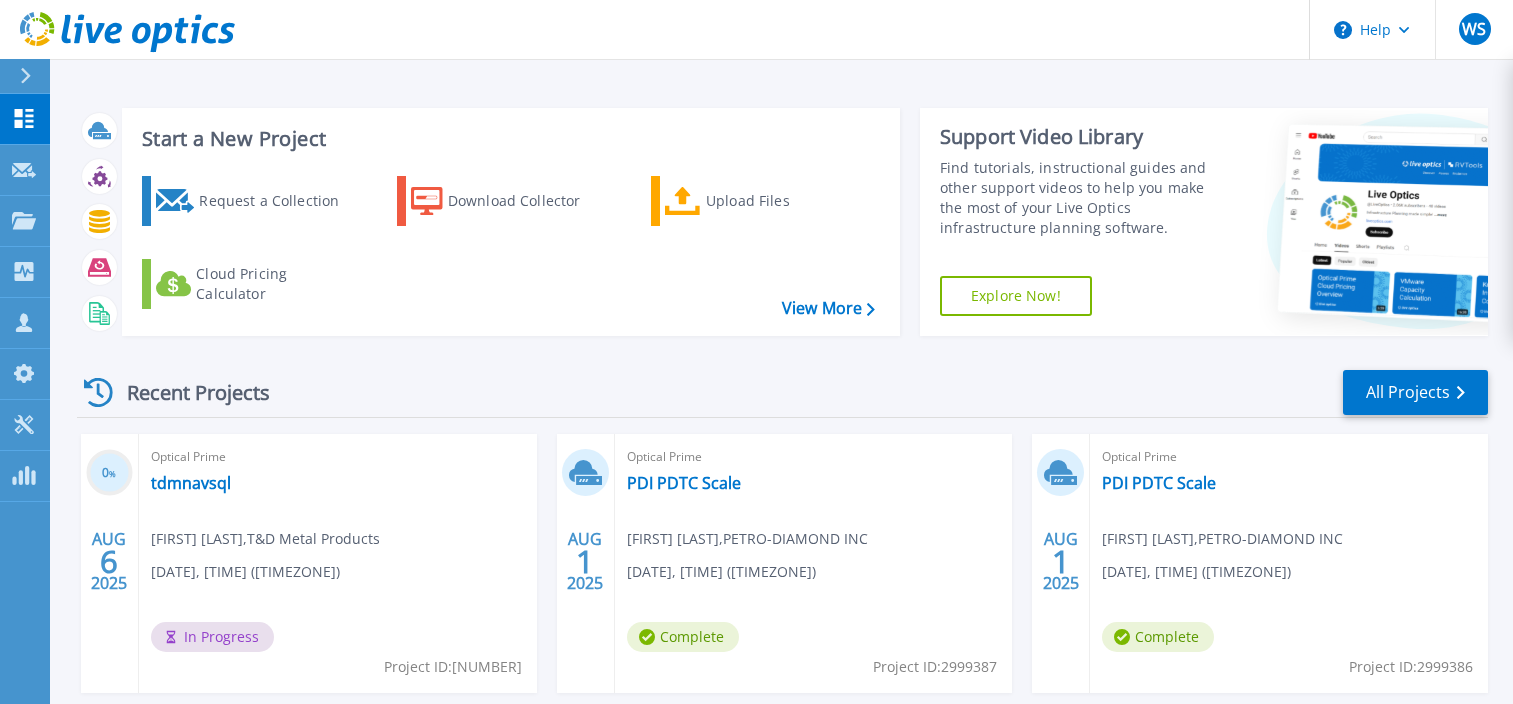 scroll, scrollTop: 0, scrollLeft: 0, axis: both 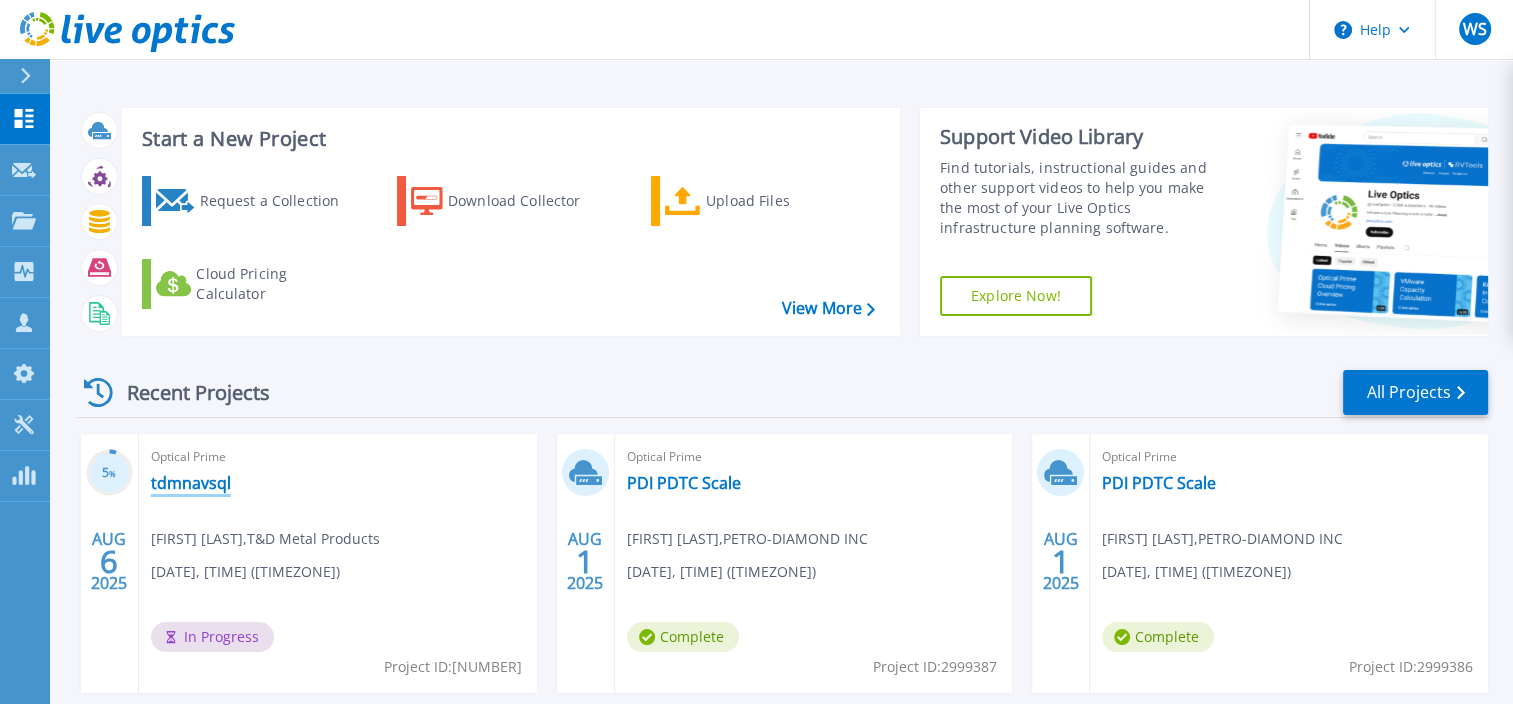 click on "tdmnavsql" at bounding box center [191, 483] 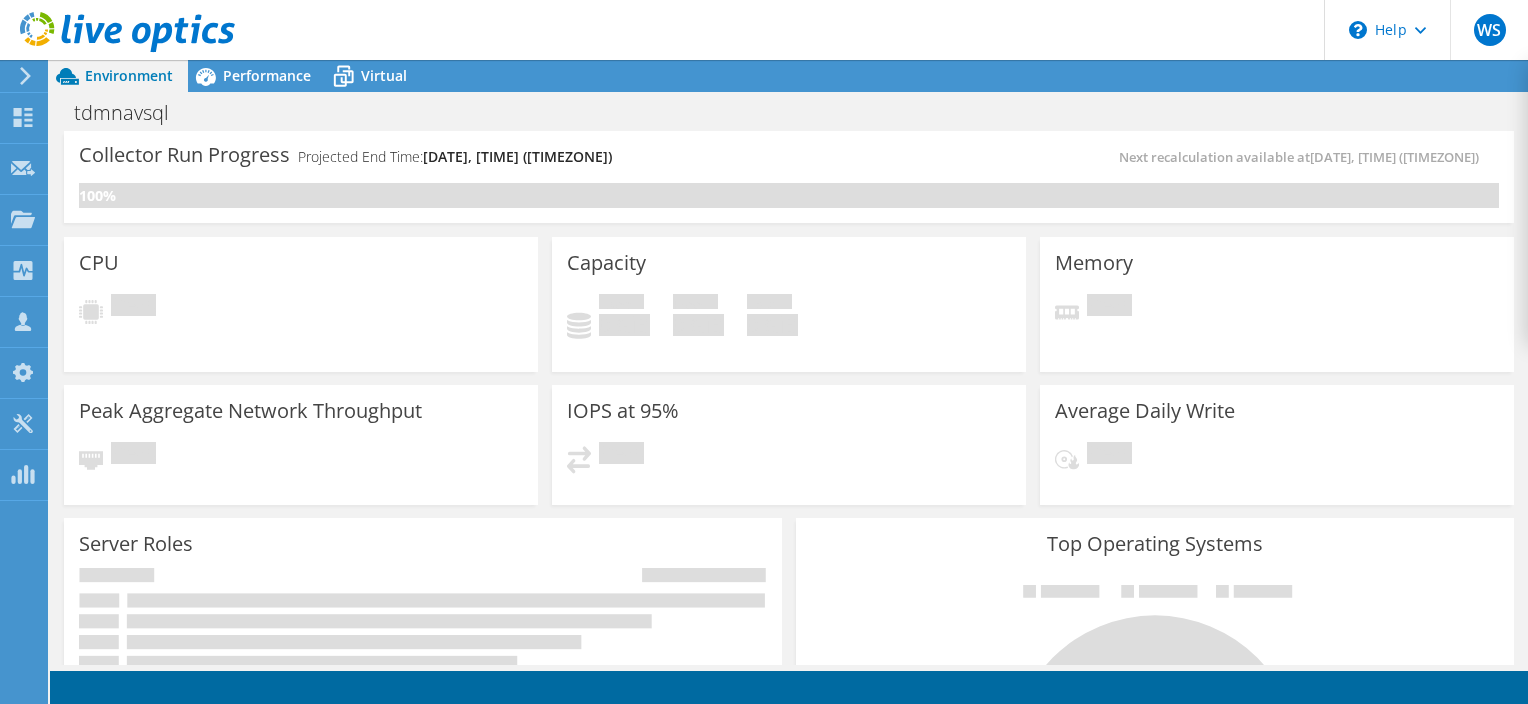 scroll, scrollTop: 0, scrollLeft: 0, axis: both 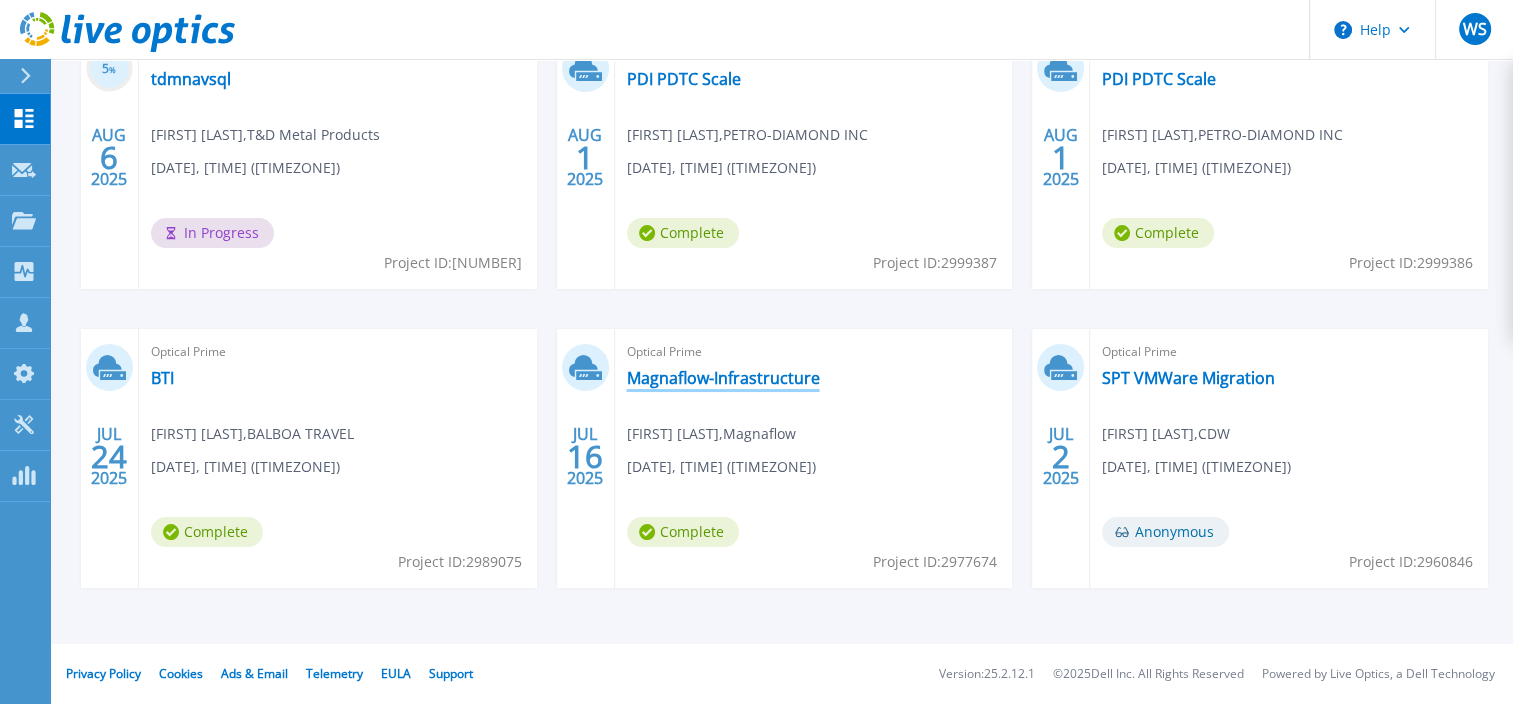 click on "Magnaflow-Infrastructure" at bounding box center (723, 378) 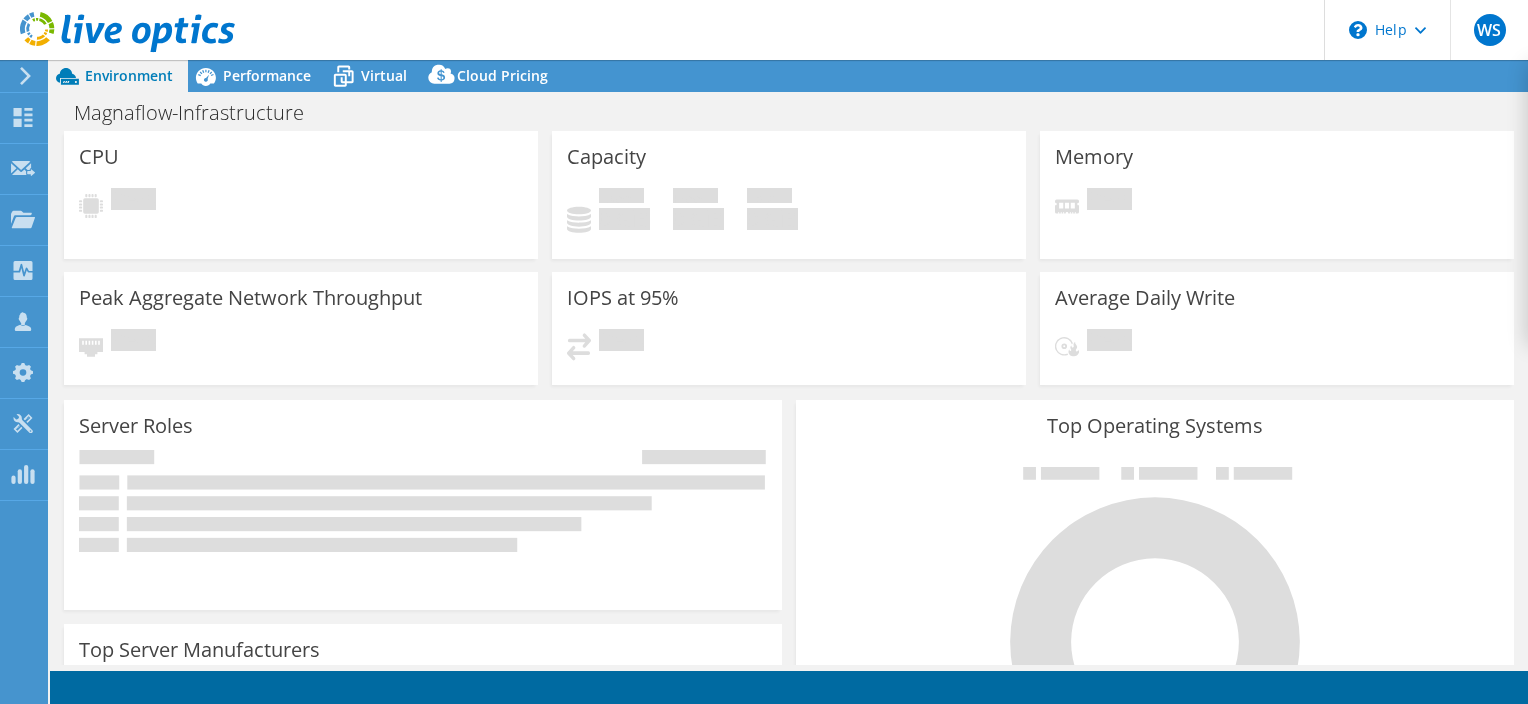 scroll, scrollTop: 0, scrollLeft: 0, axis: both 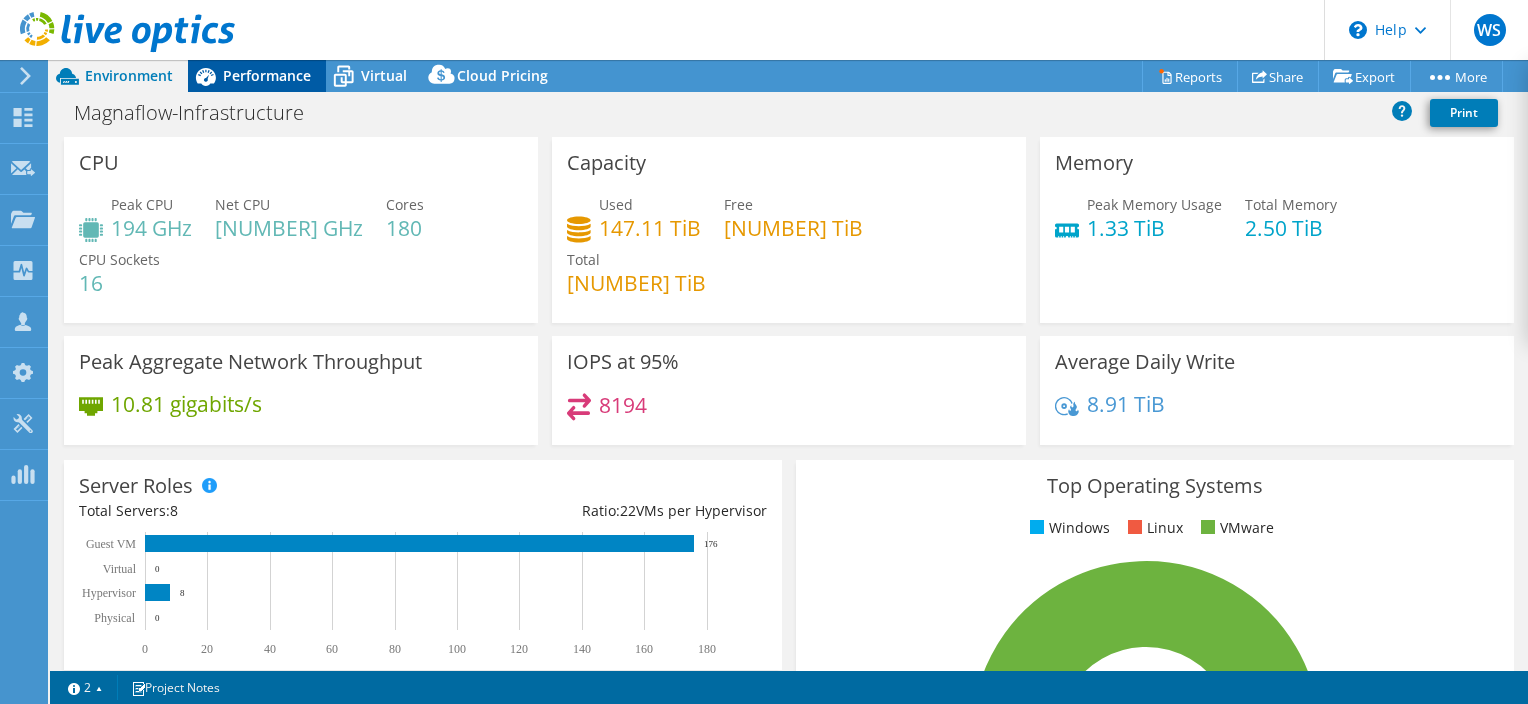 click on "Performance" at bounding box center [267, 75] 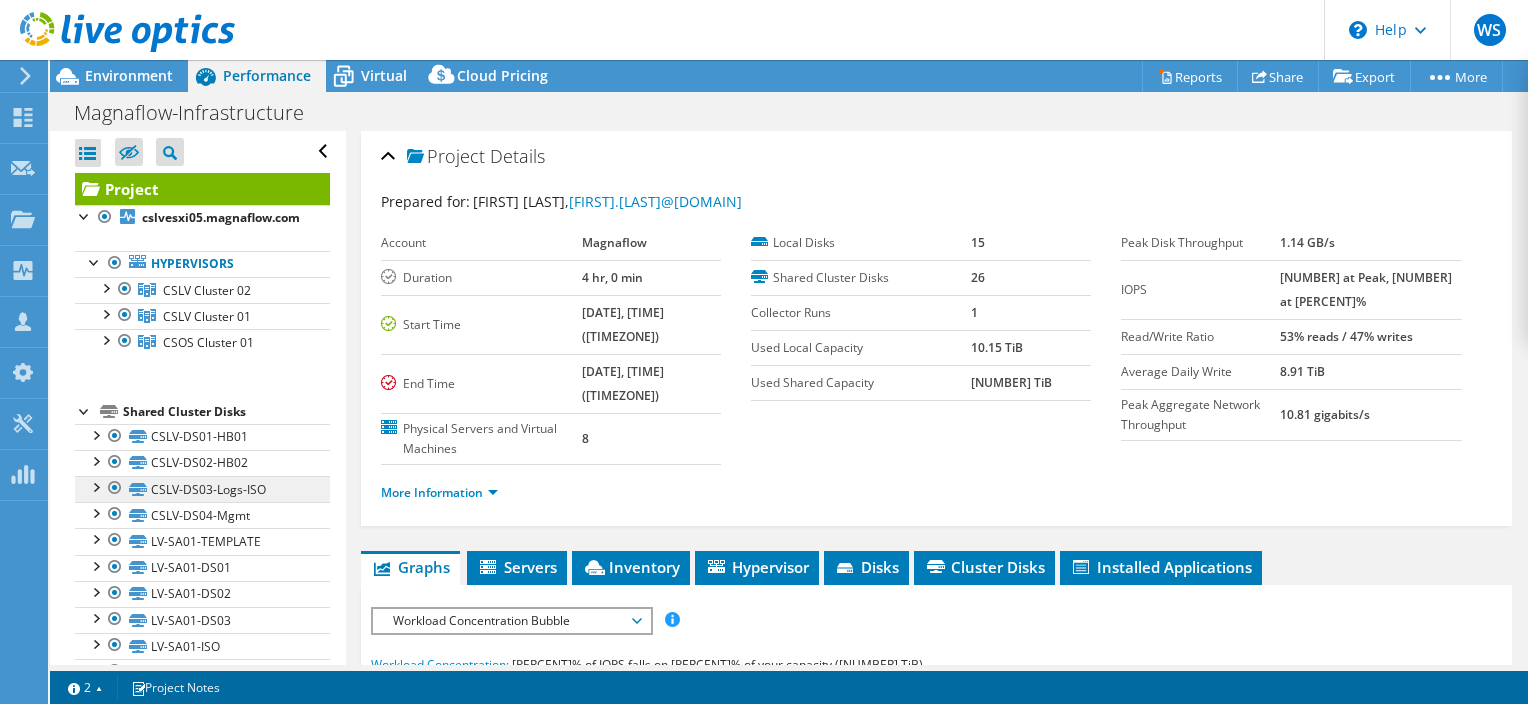 scroll, scrollTop: 100, scrollLeft: 0, axis: vertical 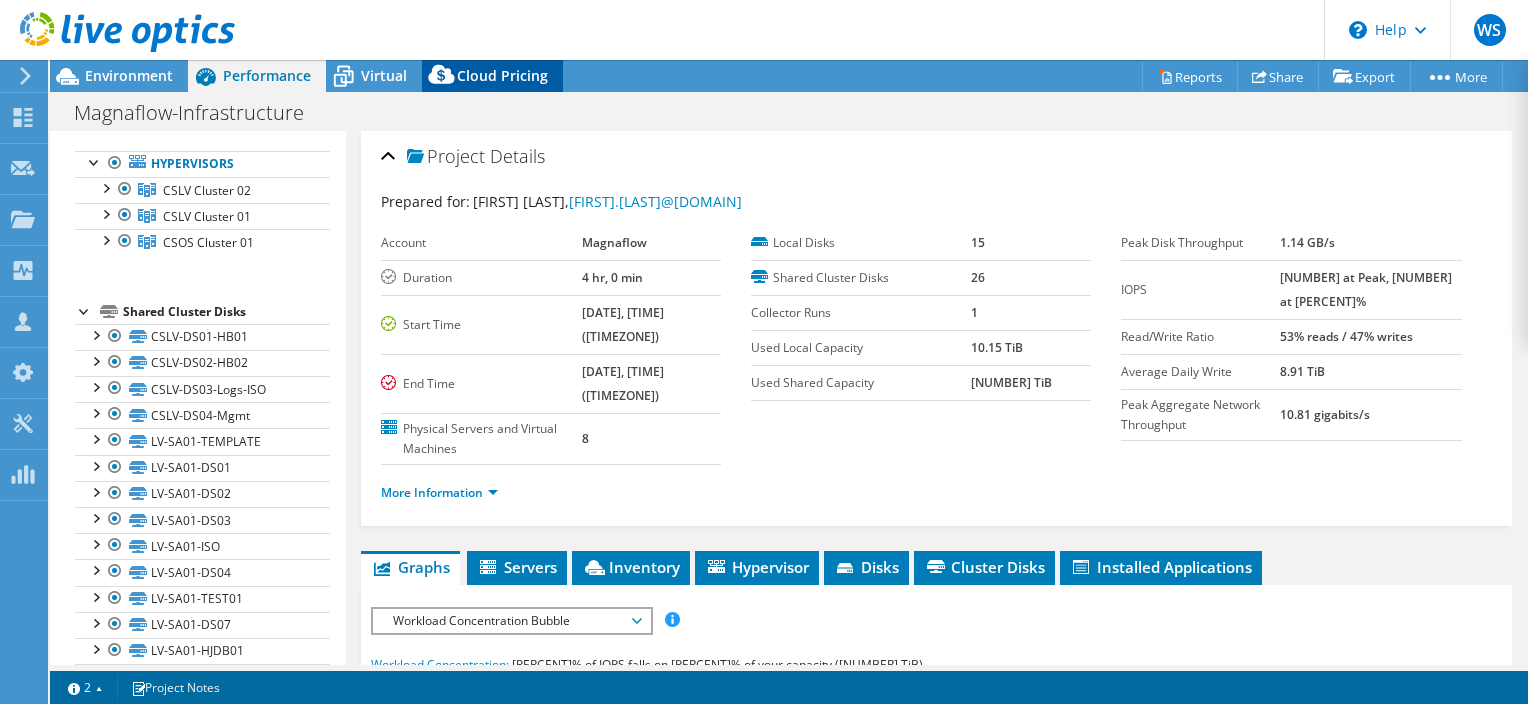 click on "Cloud Pricing" at bounding box center (502, 75) 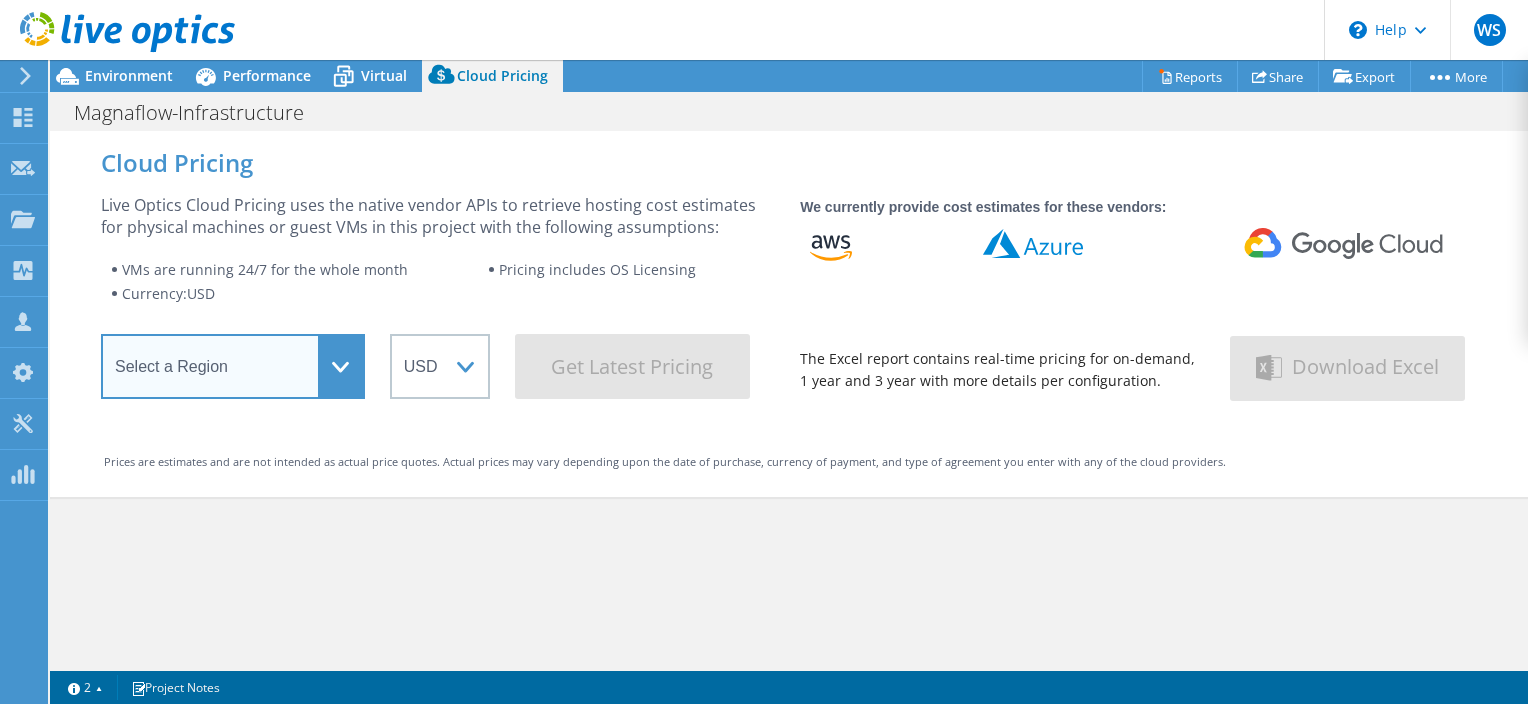 click on "Select a Region Asia Pacific (Hong Kong) Asia Pacific (Mumbai) Asia Pacific (Seoul) Asia Pacific (Singapore) Asia Pacific (Tokyo) Australia Canada Europe (Frankfurt) Europe (London) South America (Sao Paulo) US East (Virginia) US West (California)" at bounding box center [233, 366] 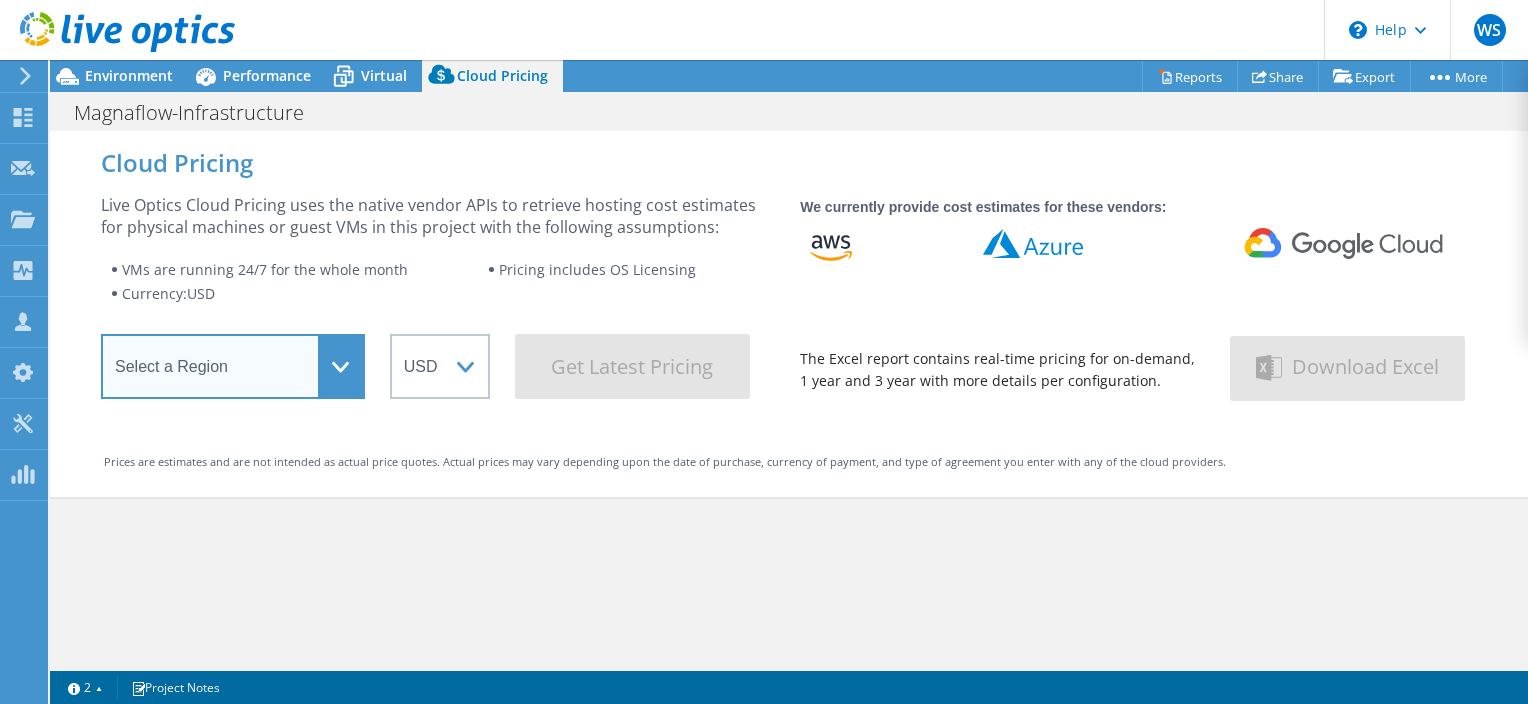 select on "USWest" 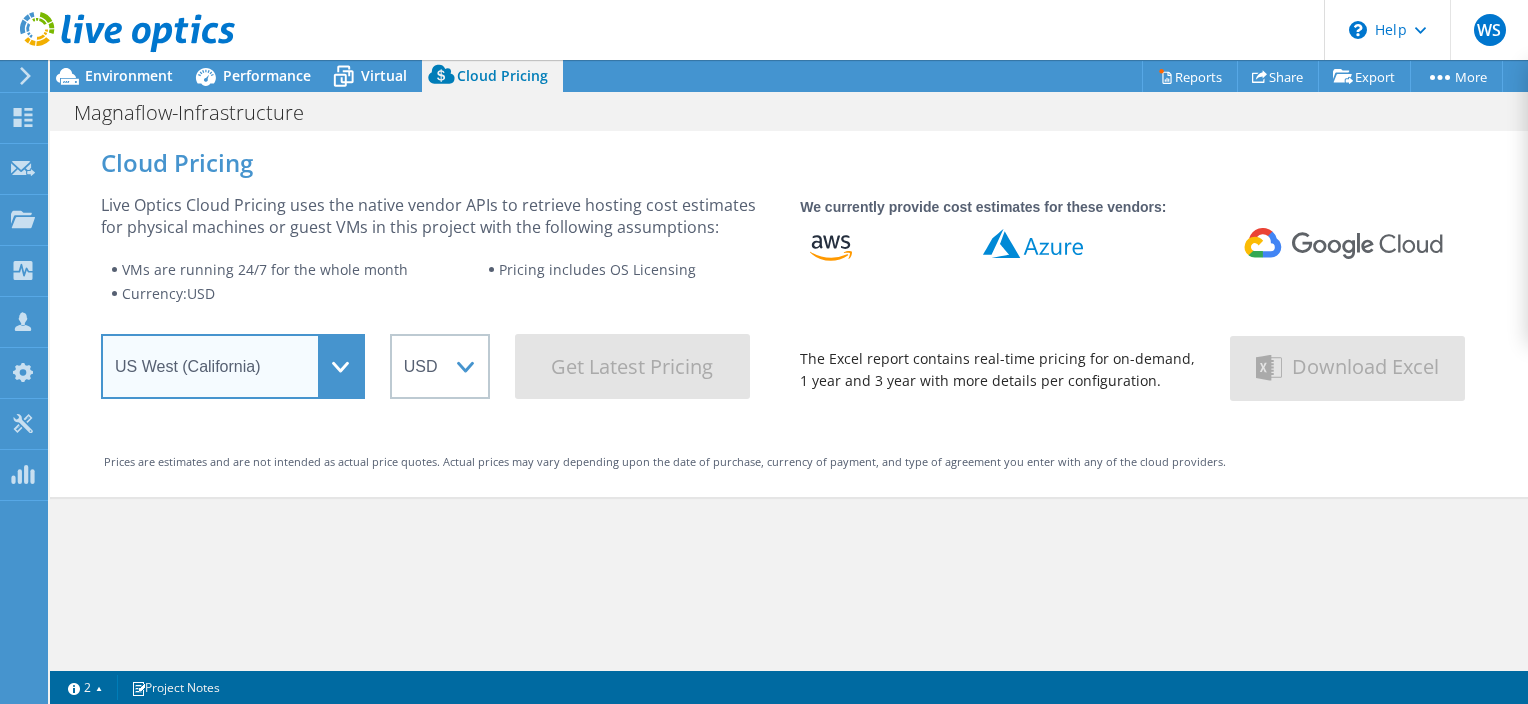 click on "Select a Region Asia Pacific (Hong Kong) Asia Pacific (Mumbai) Asia Pacific (Seoul) Asia Pacific (Singapore) Asia Pacific (Tokyo) Australia Canada Europe (Frankfurt) Europe (London) South America (Sao Paulo) US East (Virginia) US West (California)" at bounding box center [233, 366] 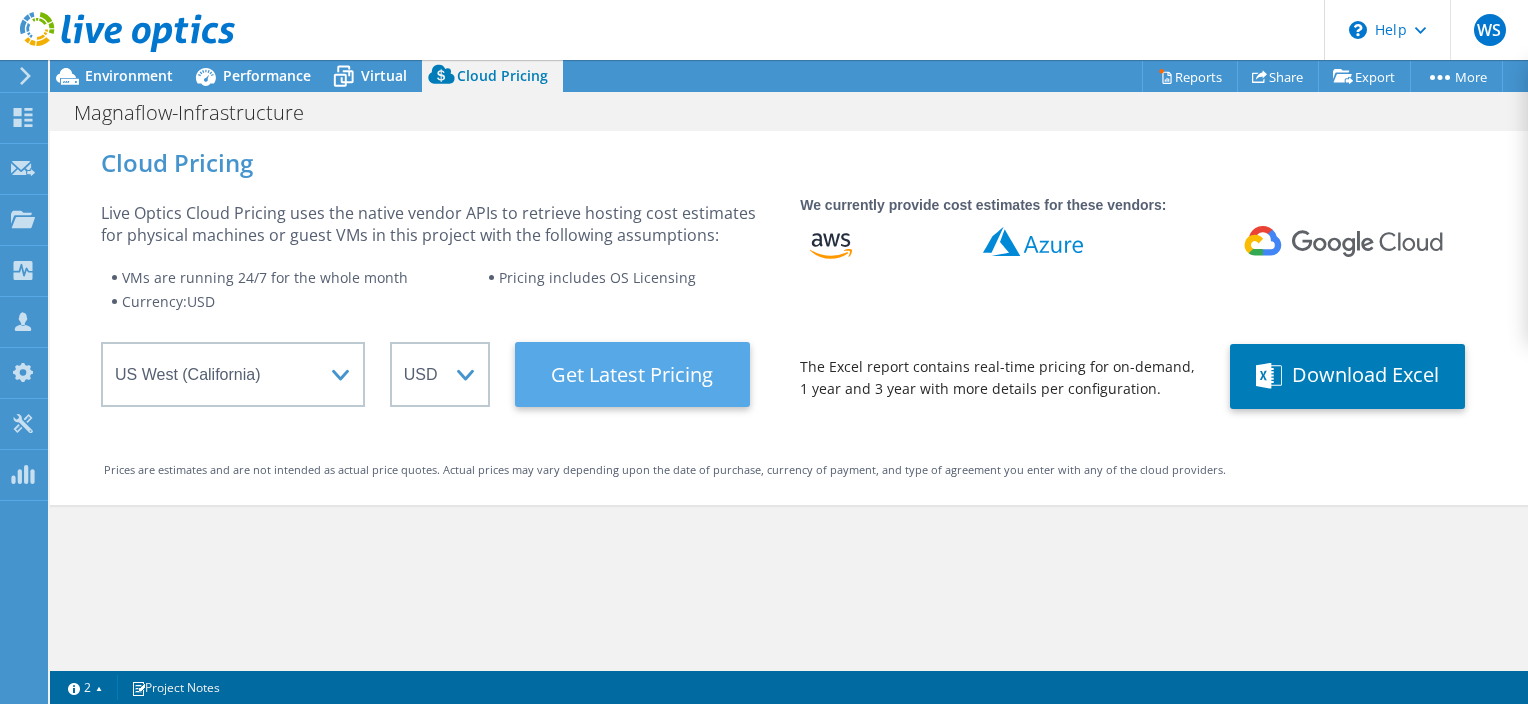 click on "Get Latest Pricing" at bounding box center [632, 374] 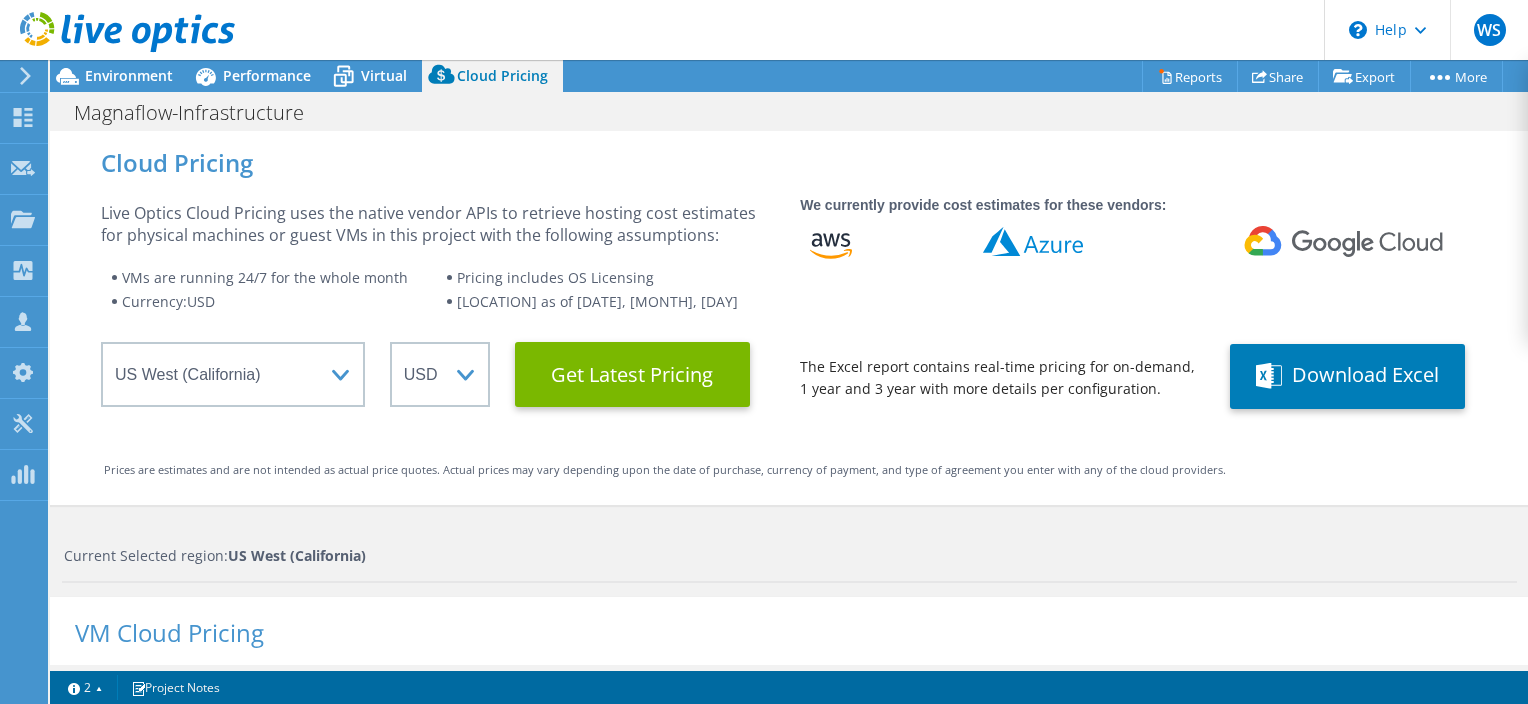scroll, scrollTop: 600, scrollLeft: 0, axis: vertical 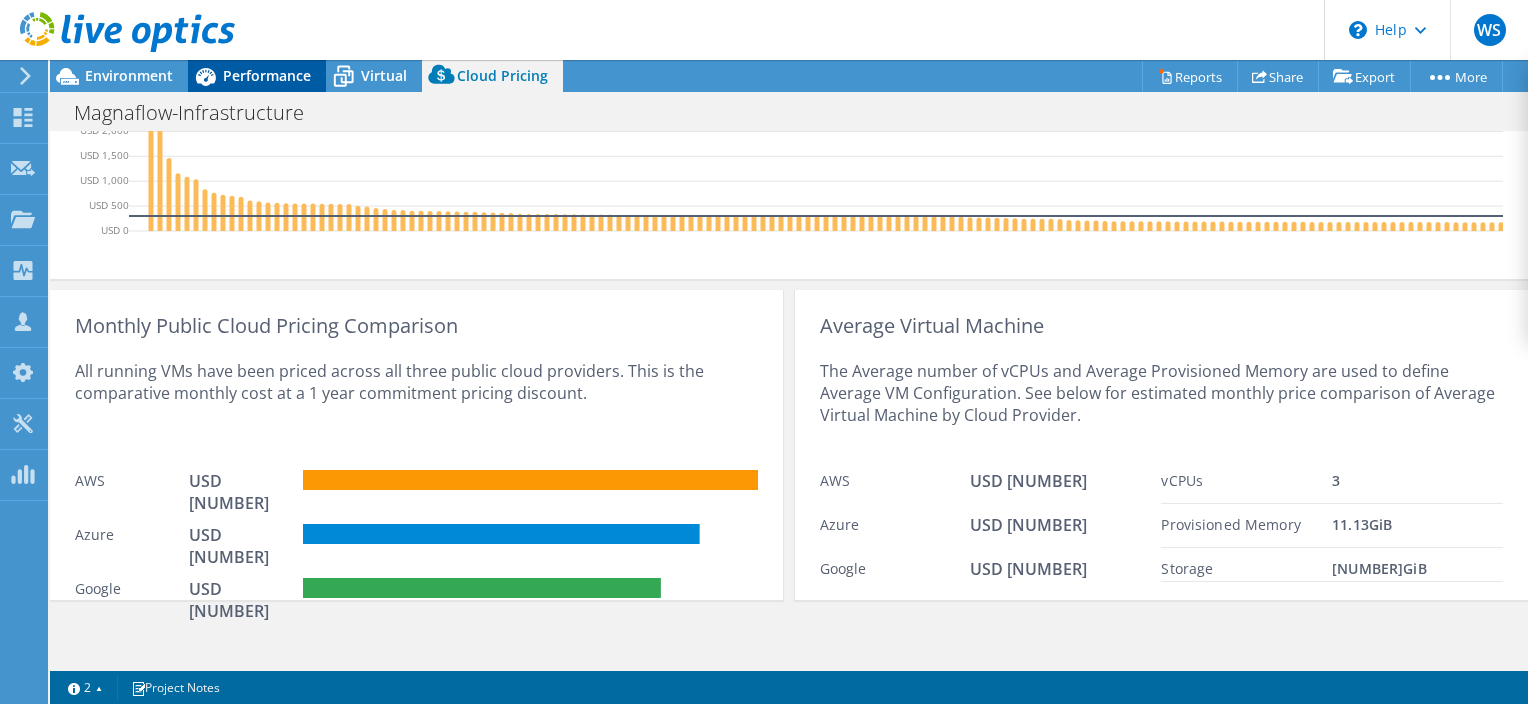 click on "Performance" at bounding box center [267, 75] 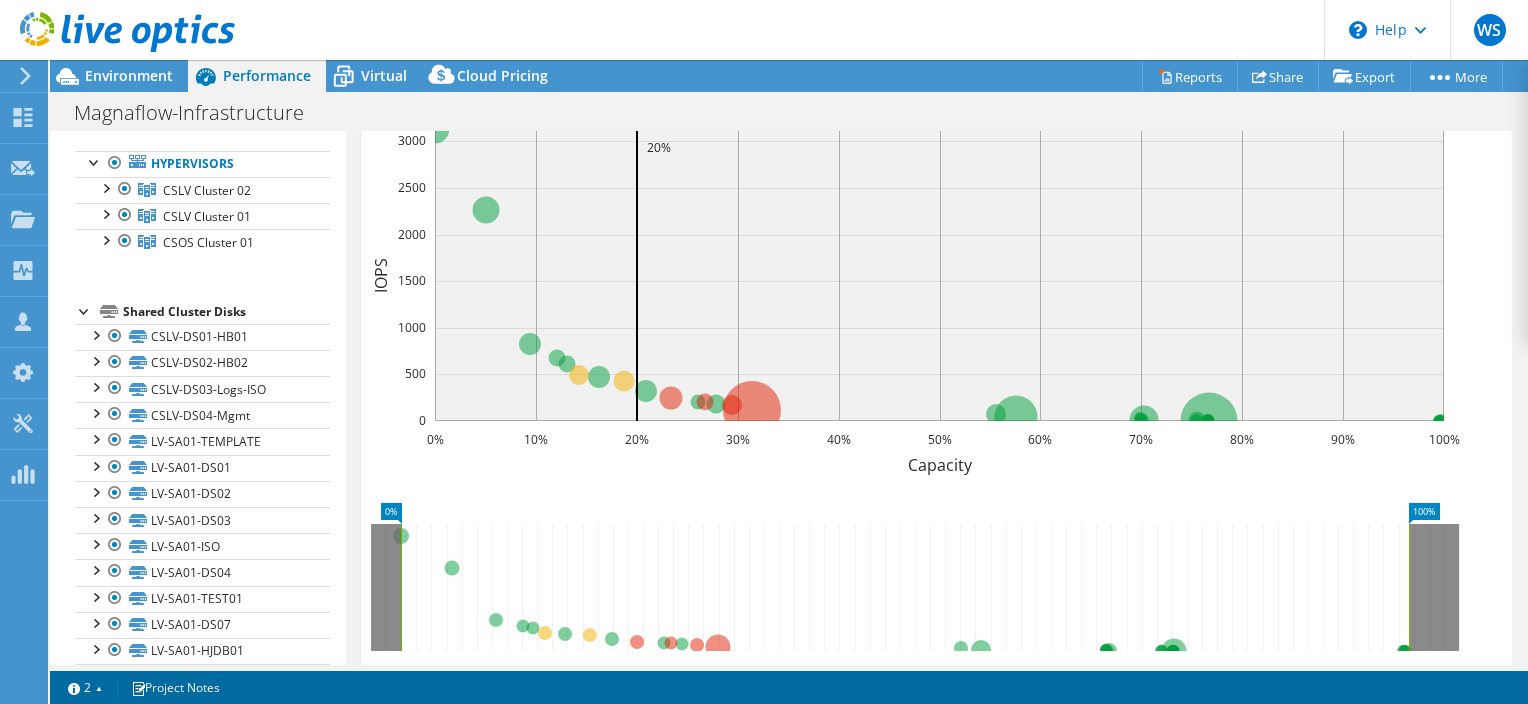 scroll, scrollTop: 0, scrollLeft: 0, axis: both 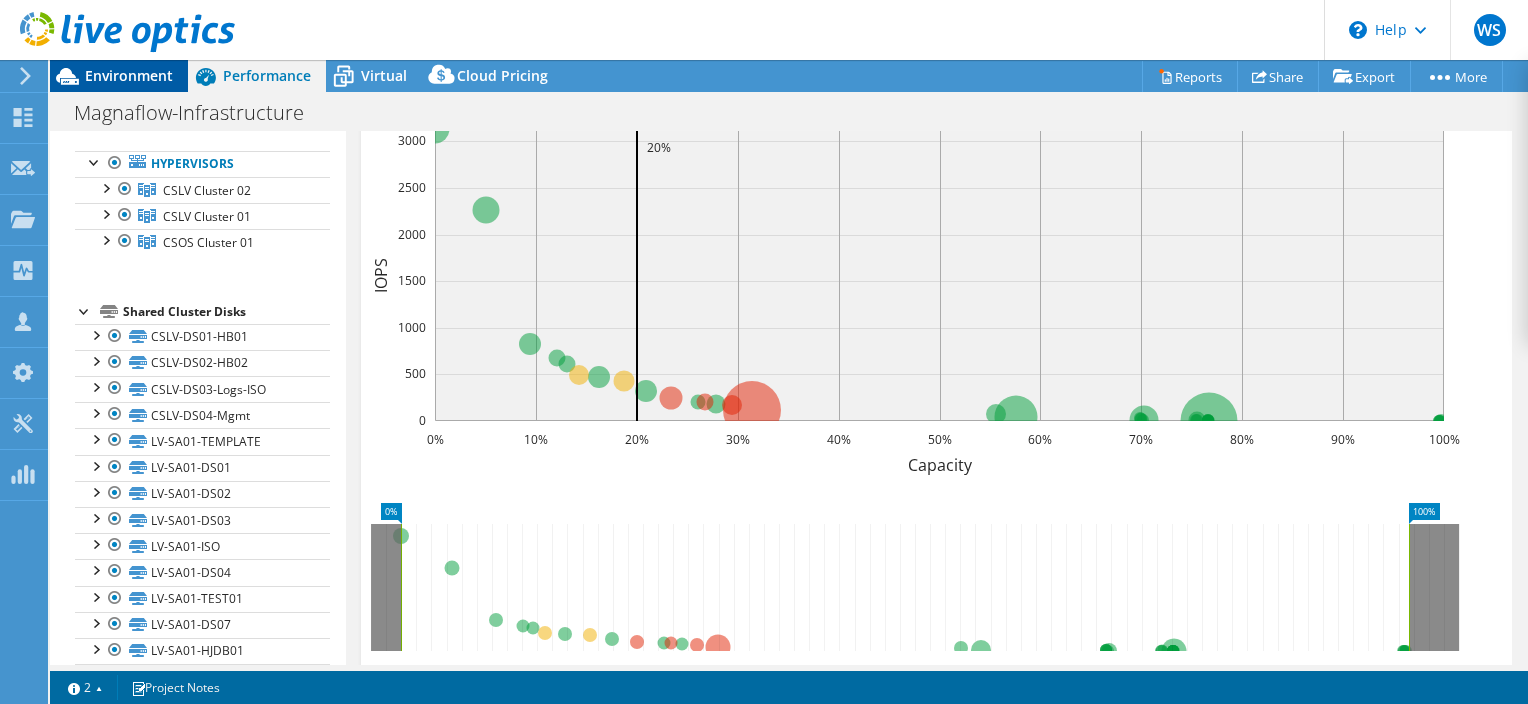 click on "Environment" at bounding box center [129, 75] 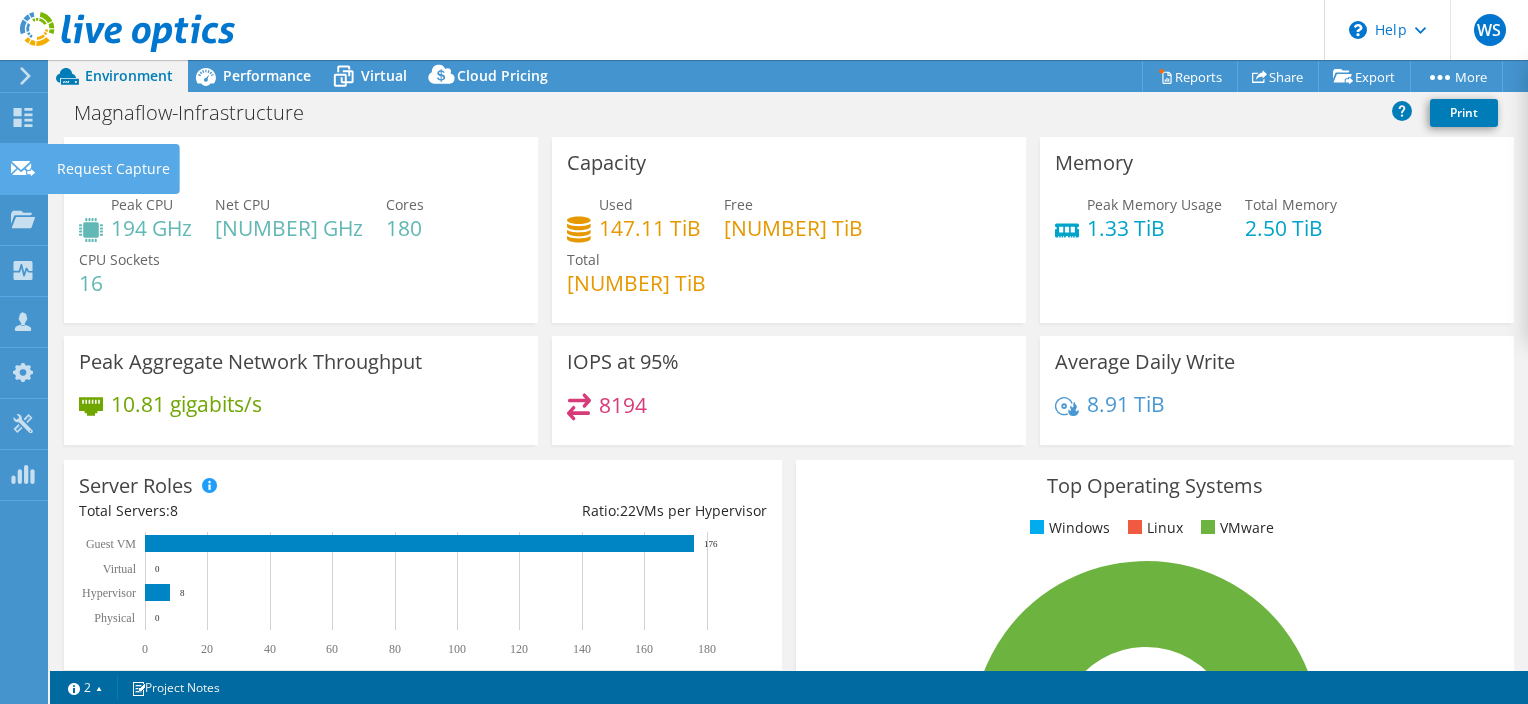click 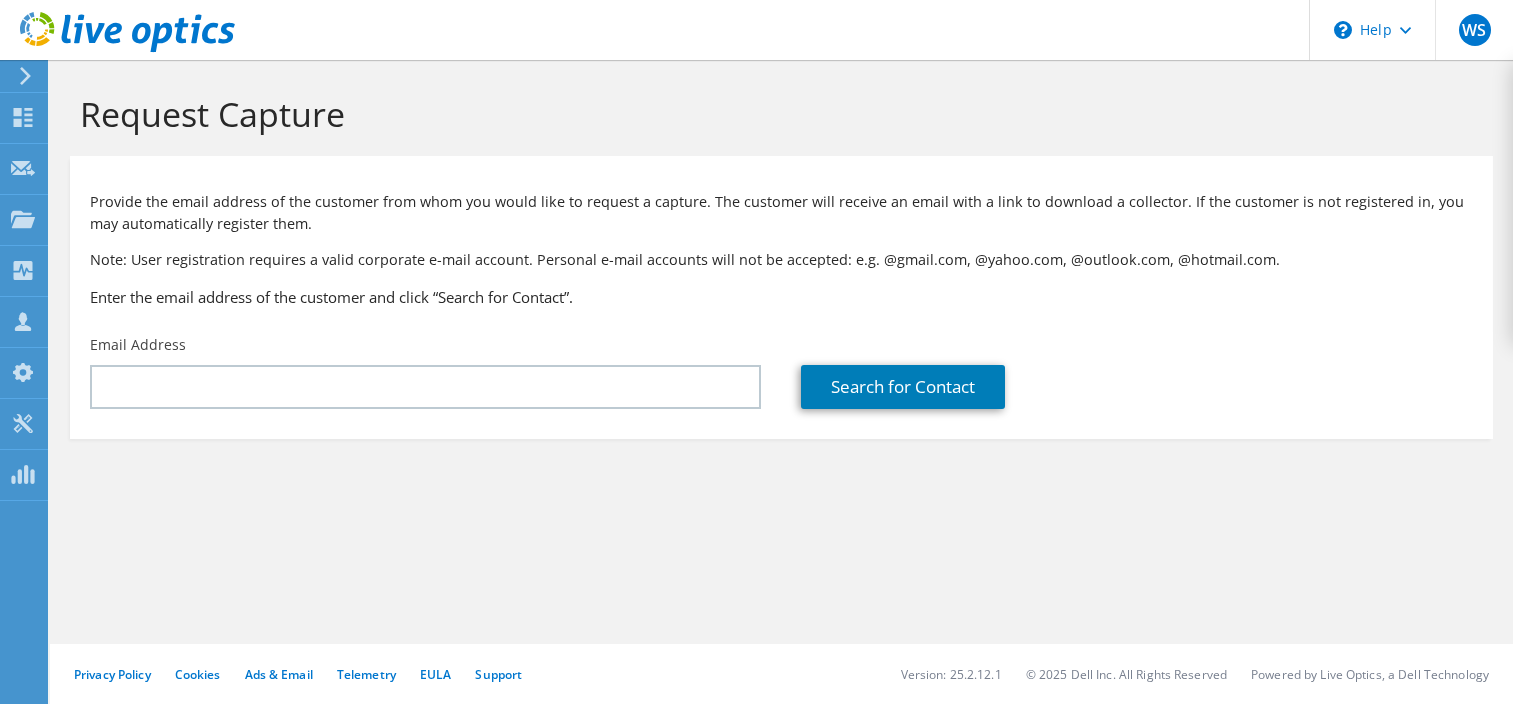 scroll, scrollTop: 0, scrollLeft: 0, axis: both 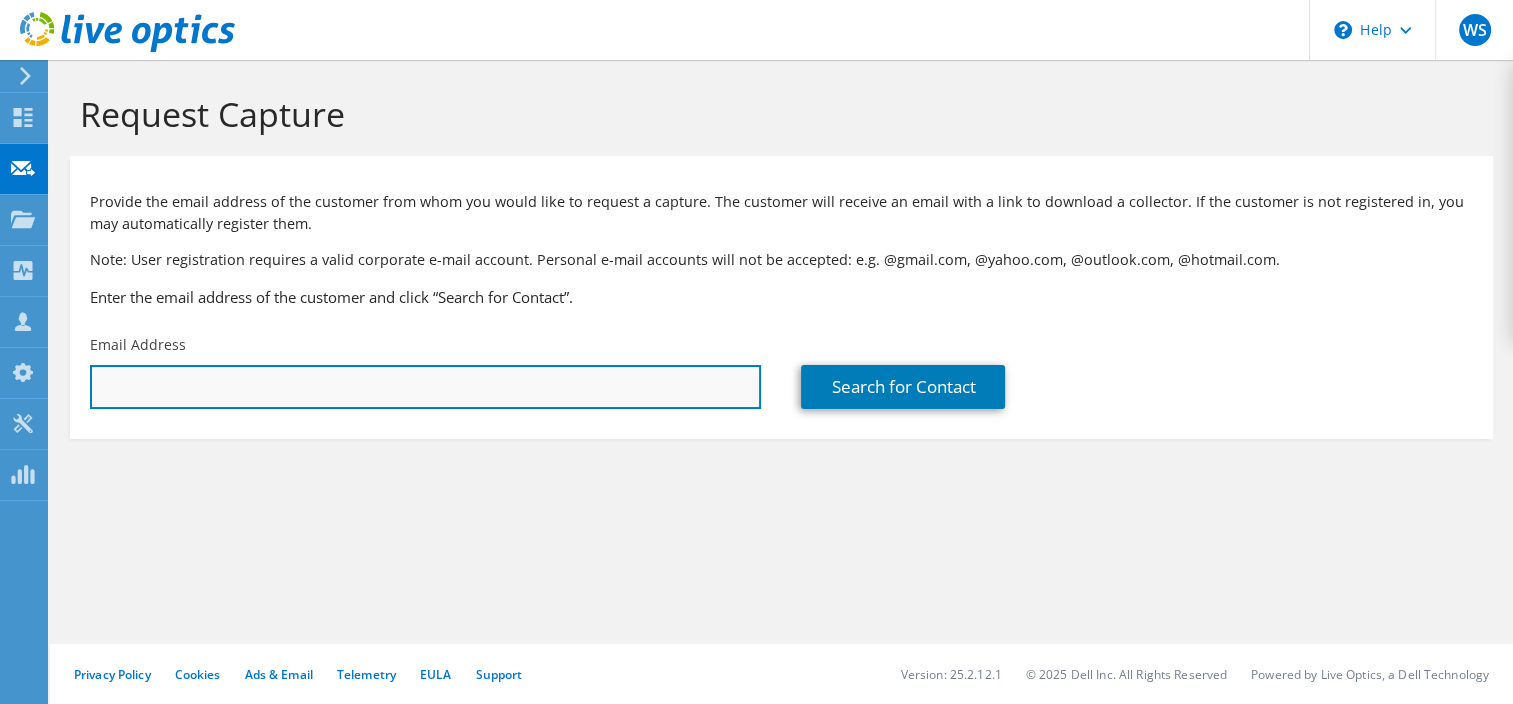 click at bounding box center (425, 387) 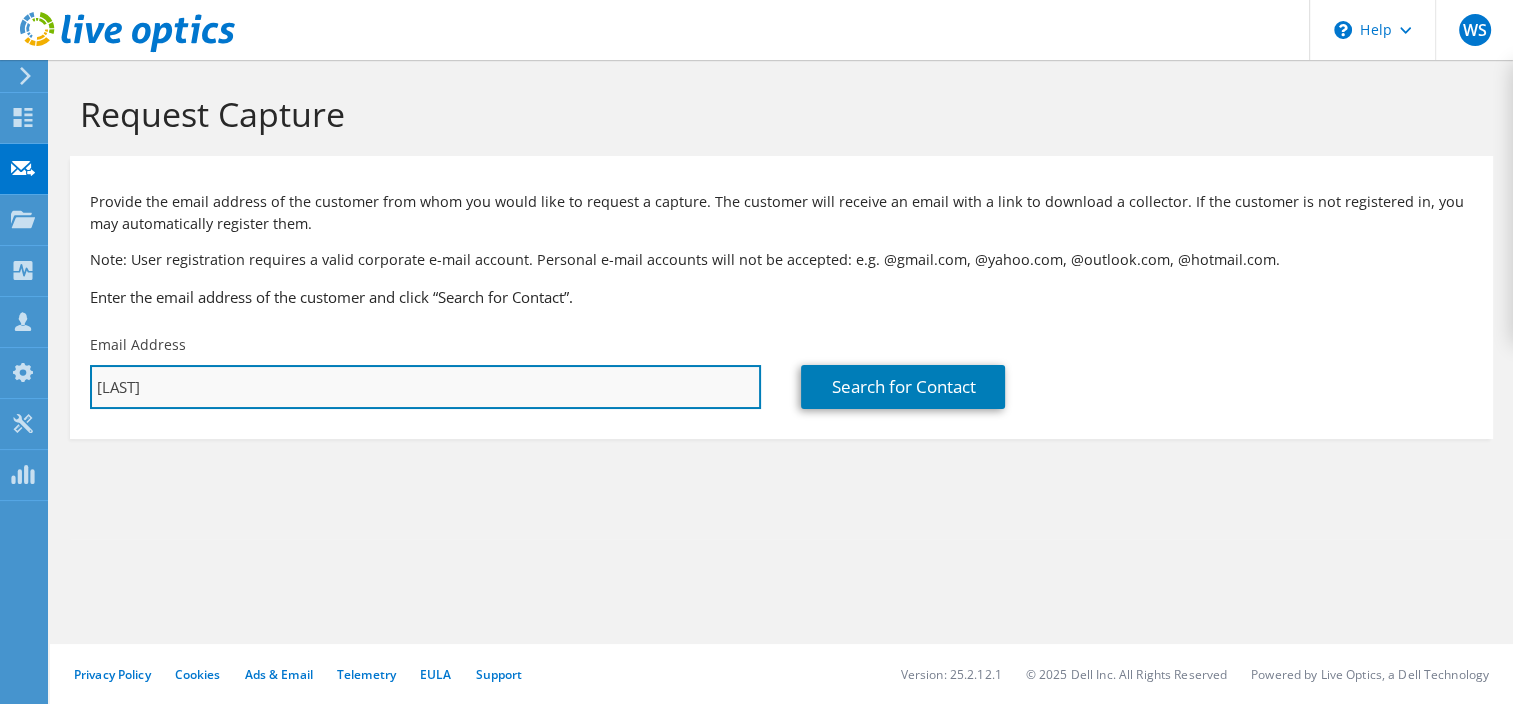 type on "shasan@syncardia.com" 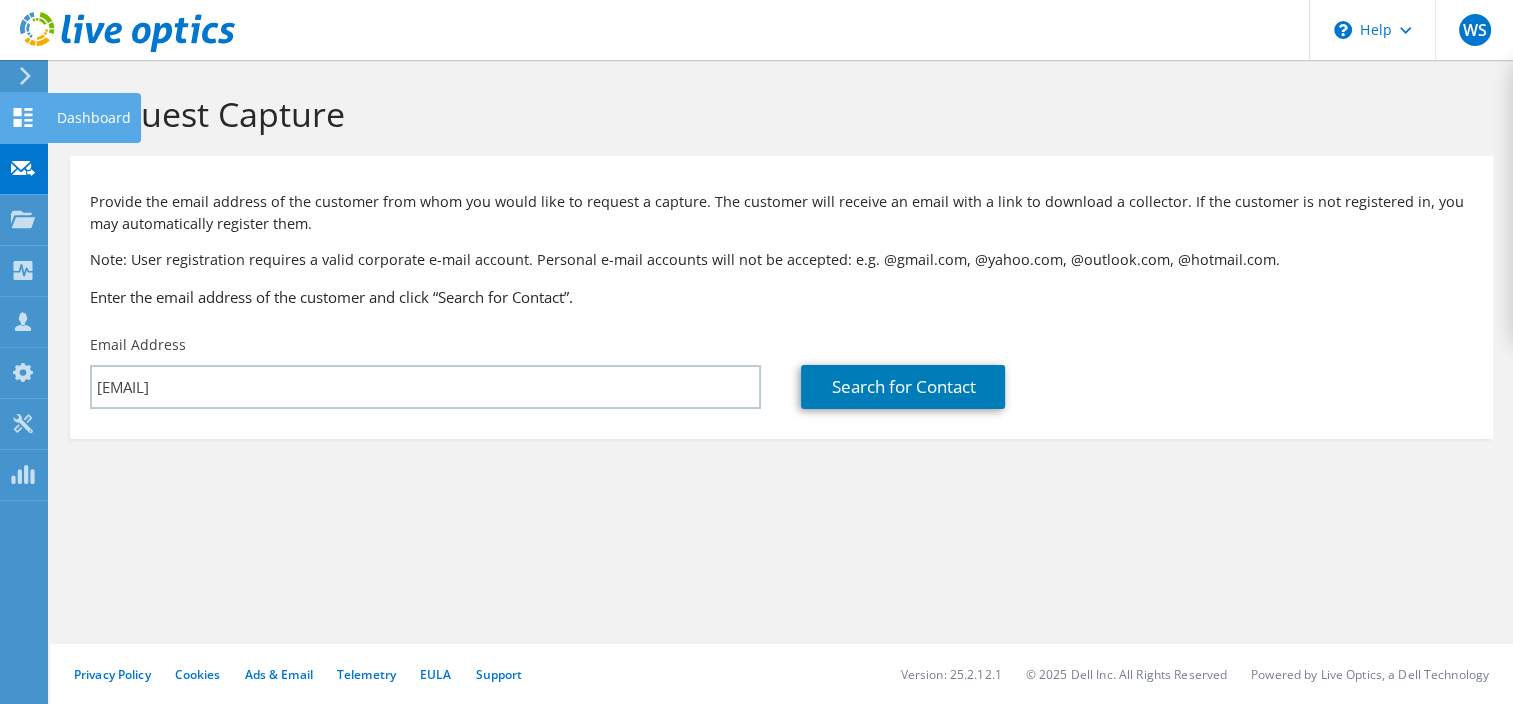 click 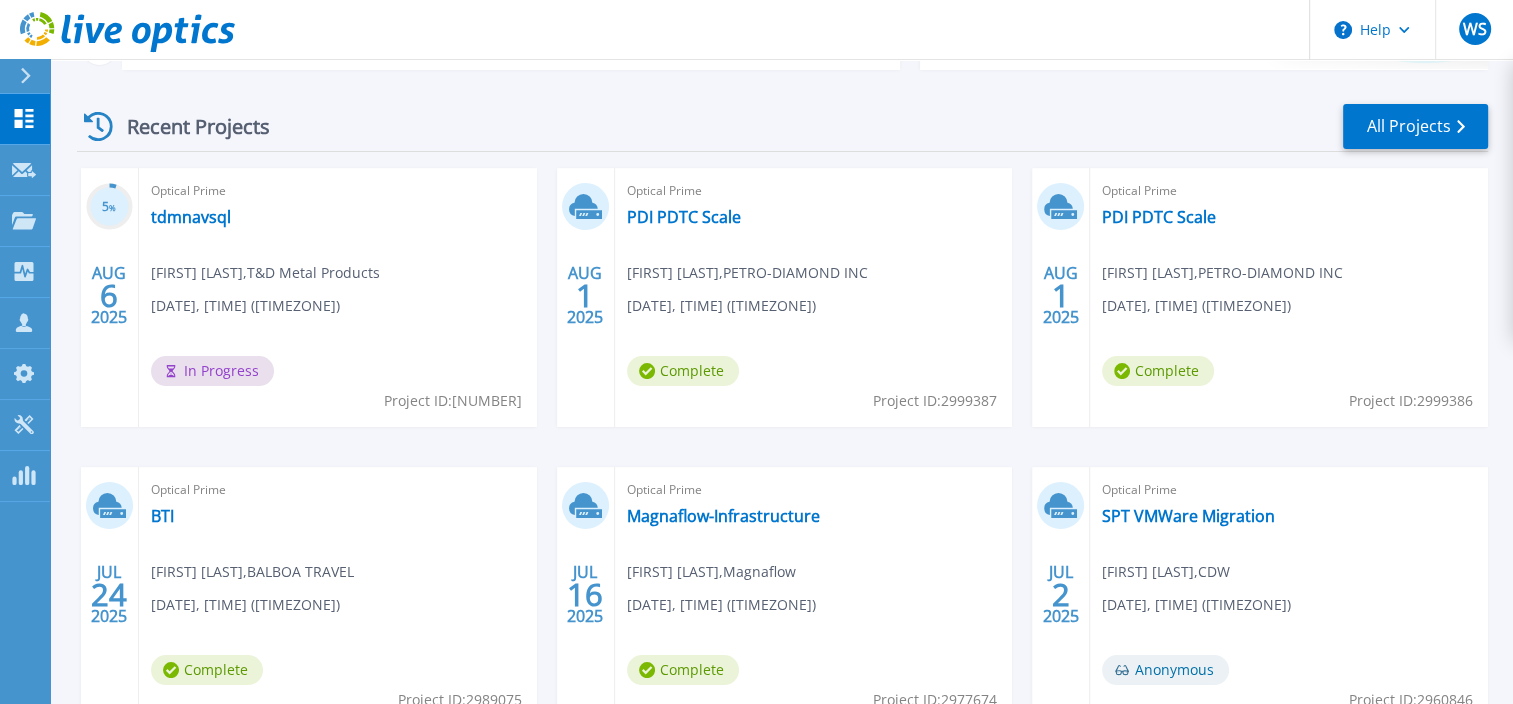 scroll, scrollTop: 104, scrollLeft: 0, axis: vertical 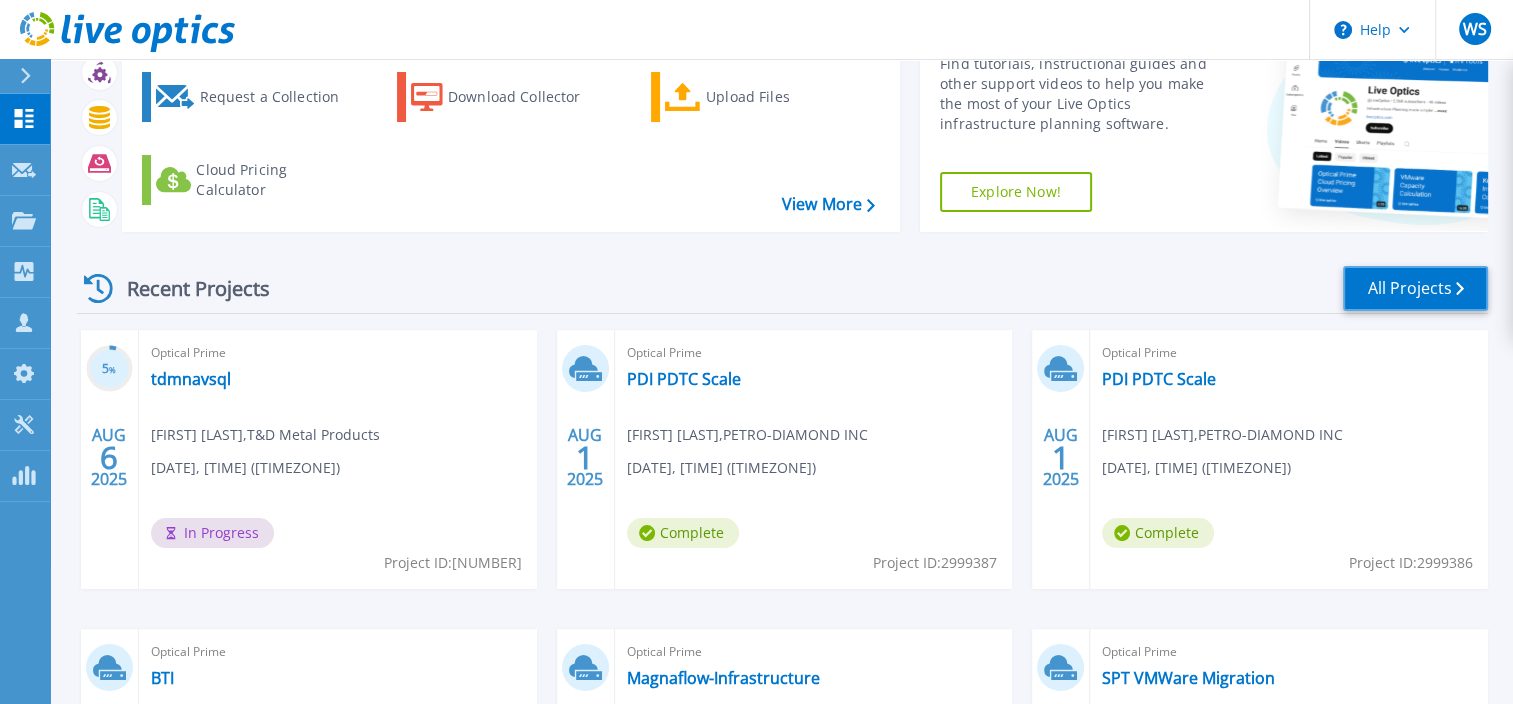 click on "All Projects" at bounding box center (1415, 288) 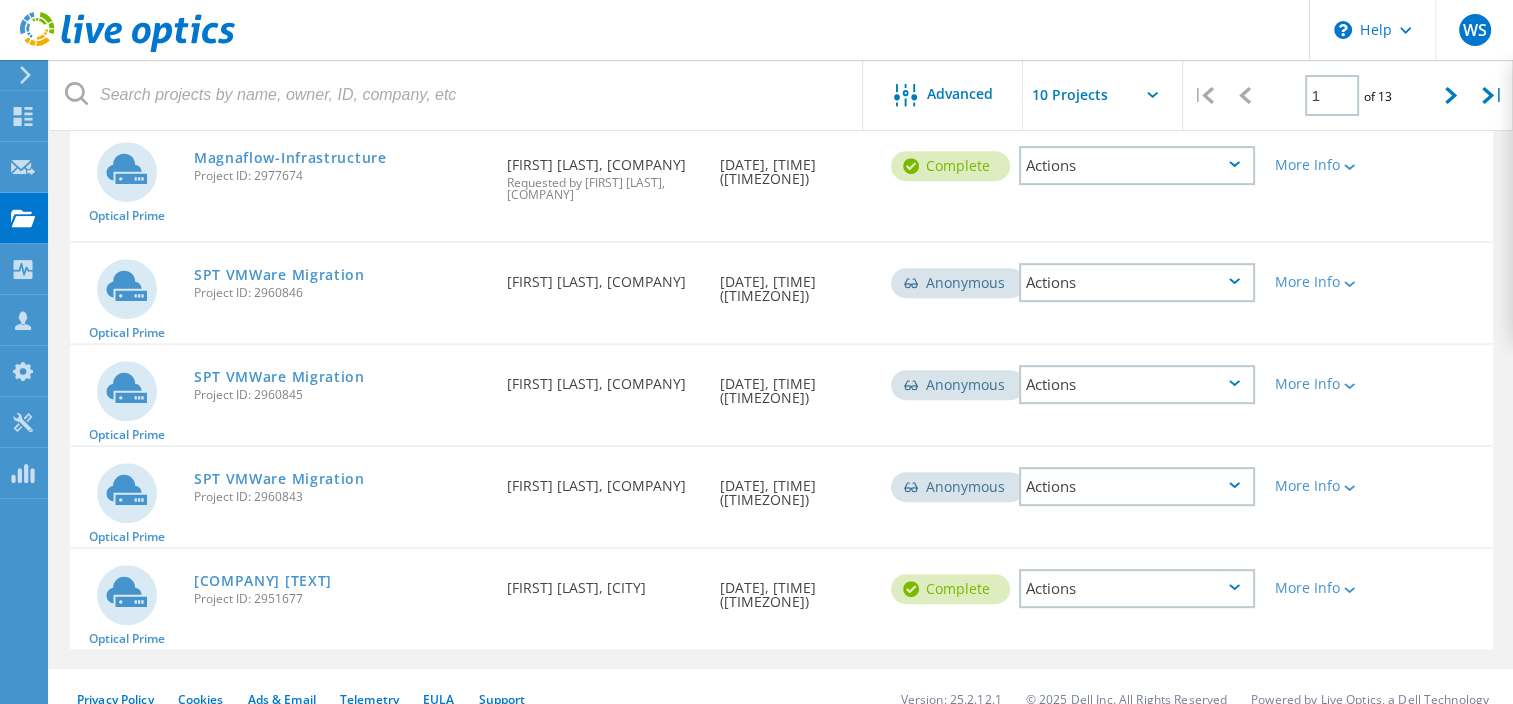 scroll, scrollTop: 873, scrollLeft: 0, axis: vertical 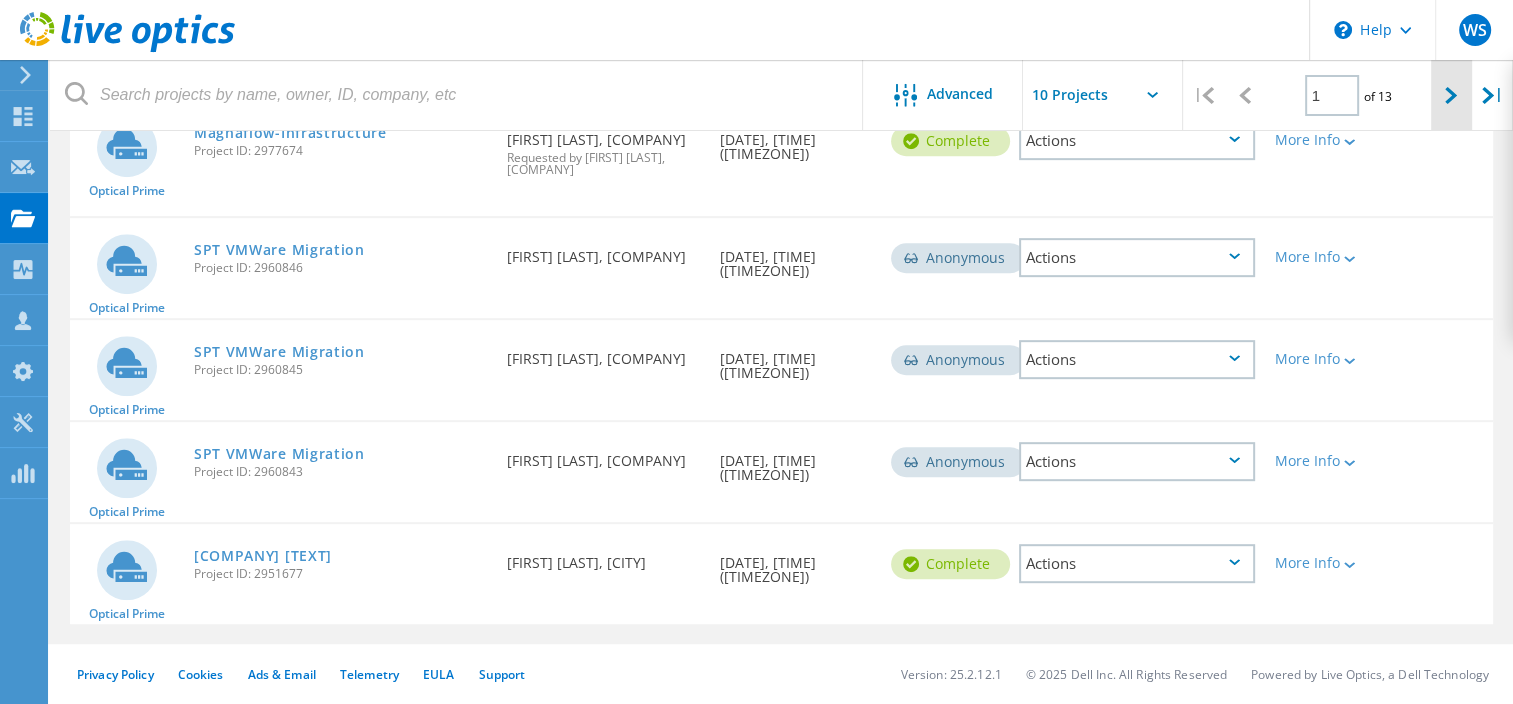click 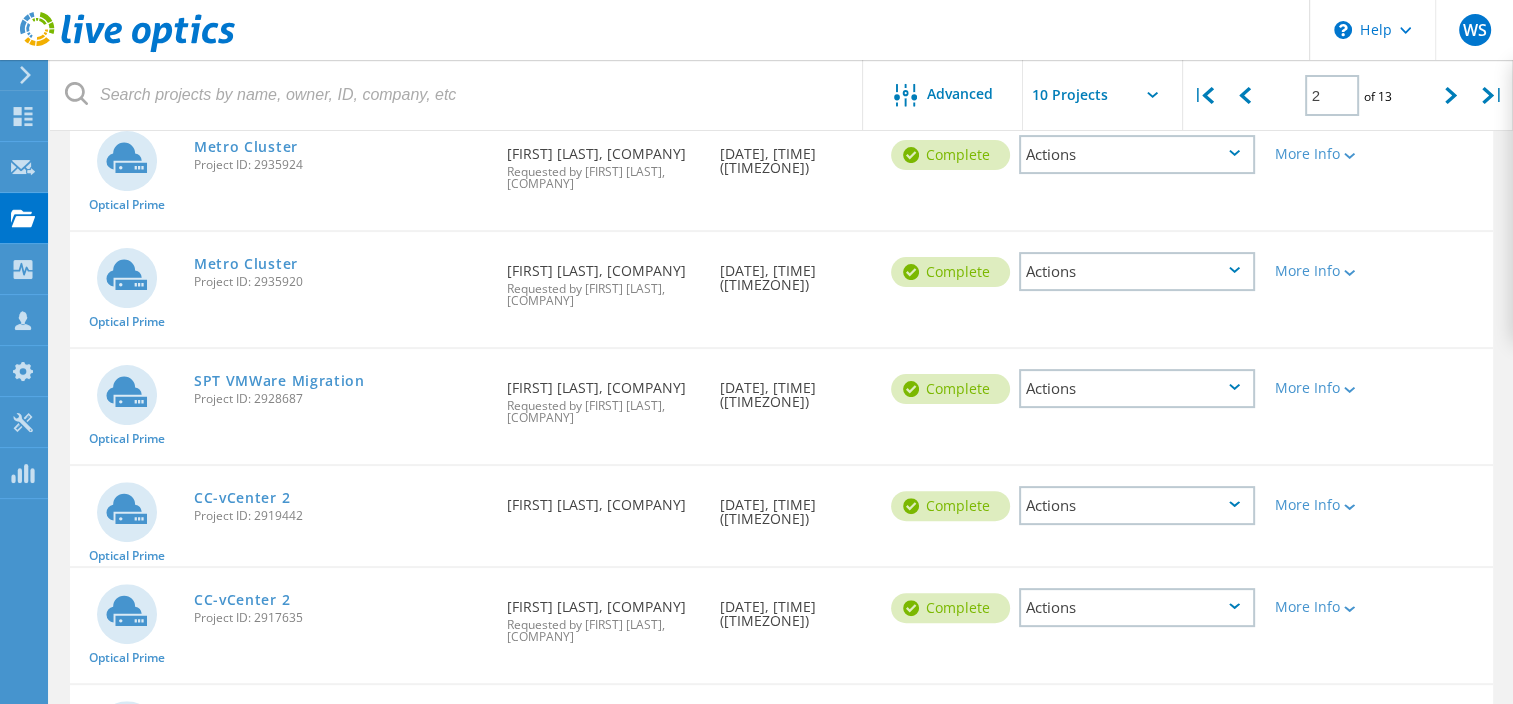 scroll, scrollTop: 0, scrollLeft: 0, axis: both 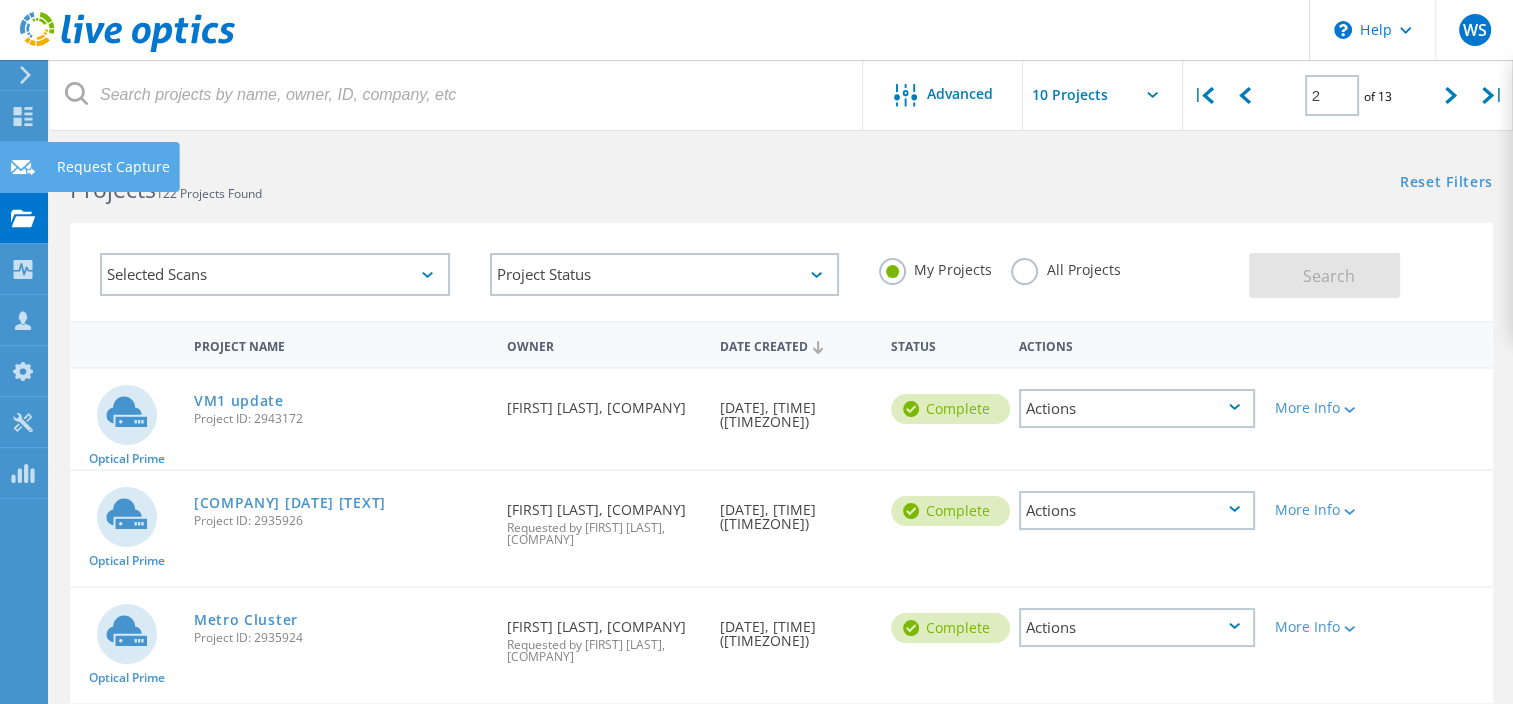 click 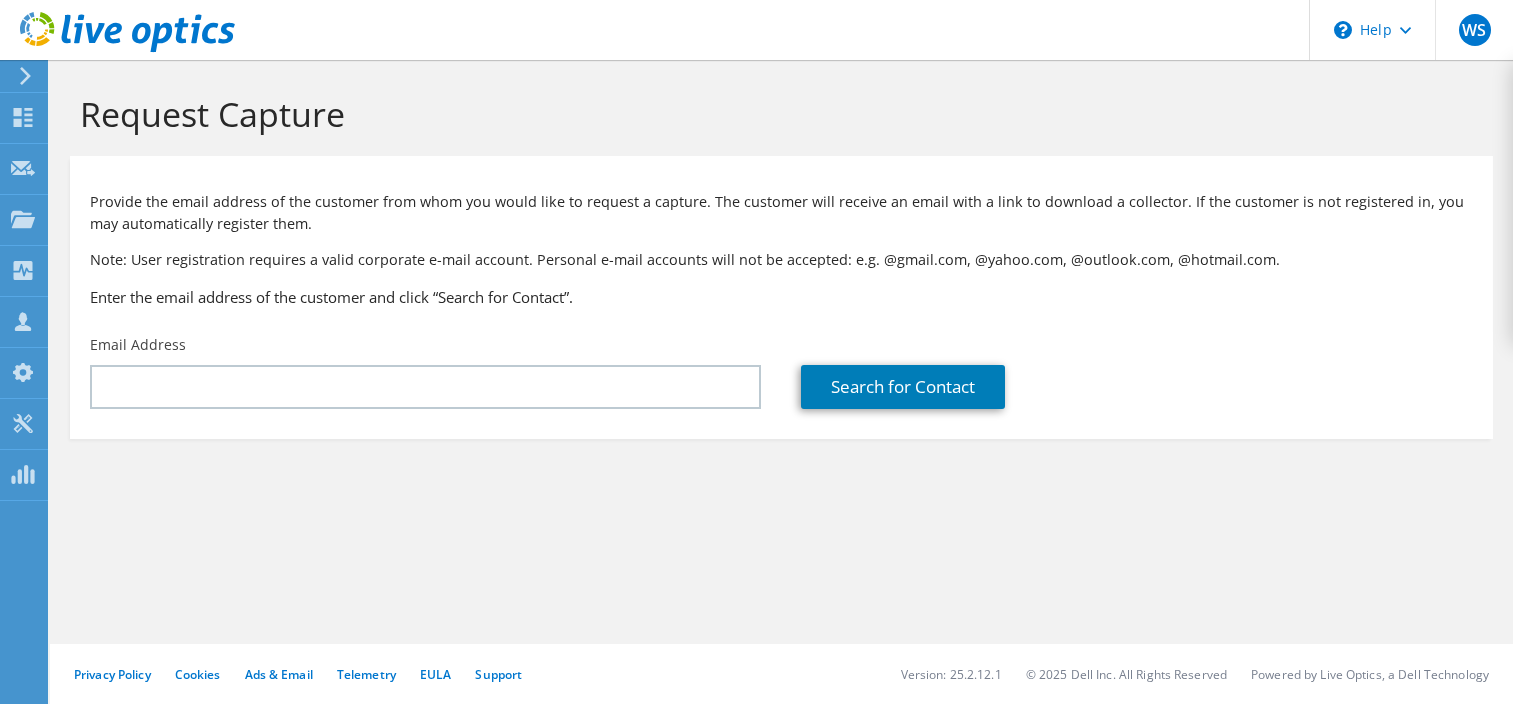 scroll, scrollTop: 0, scrollLeft: 0, axis: both 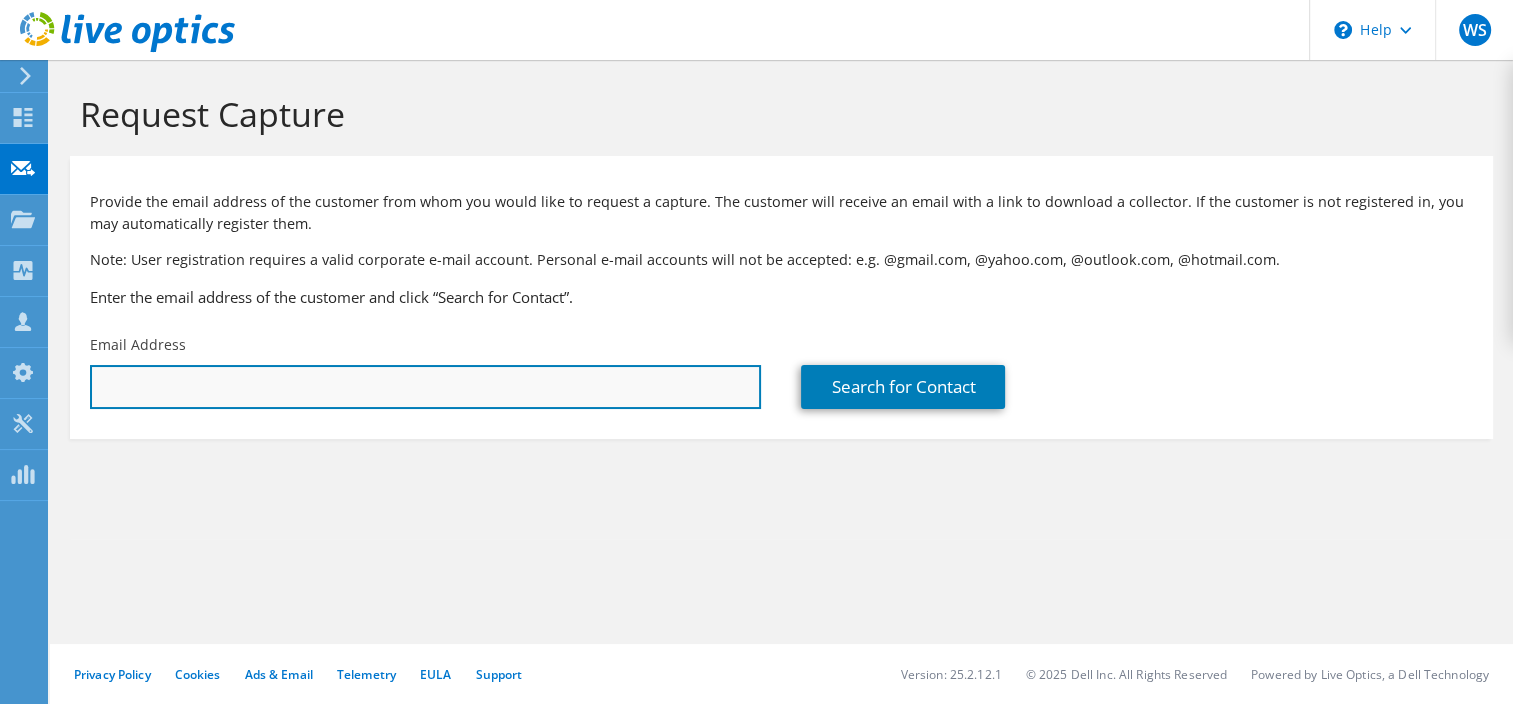 click at bounding box center (425, 387) 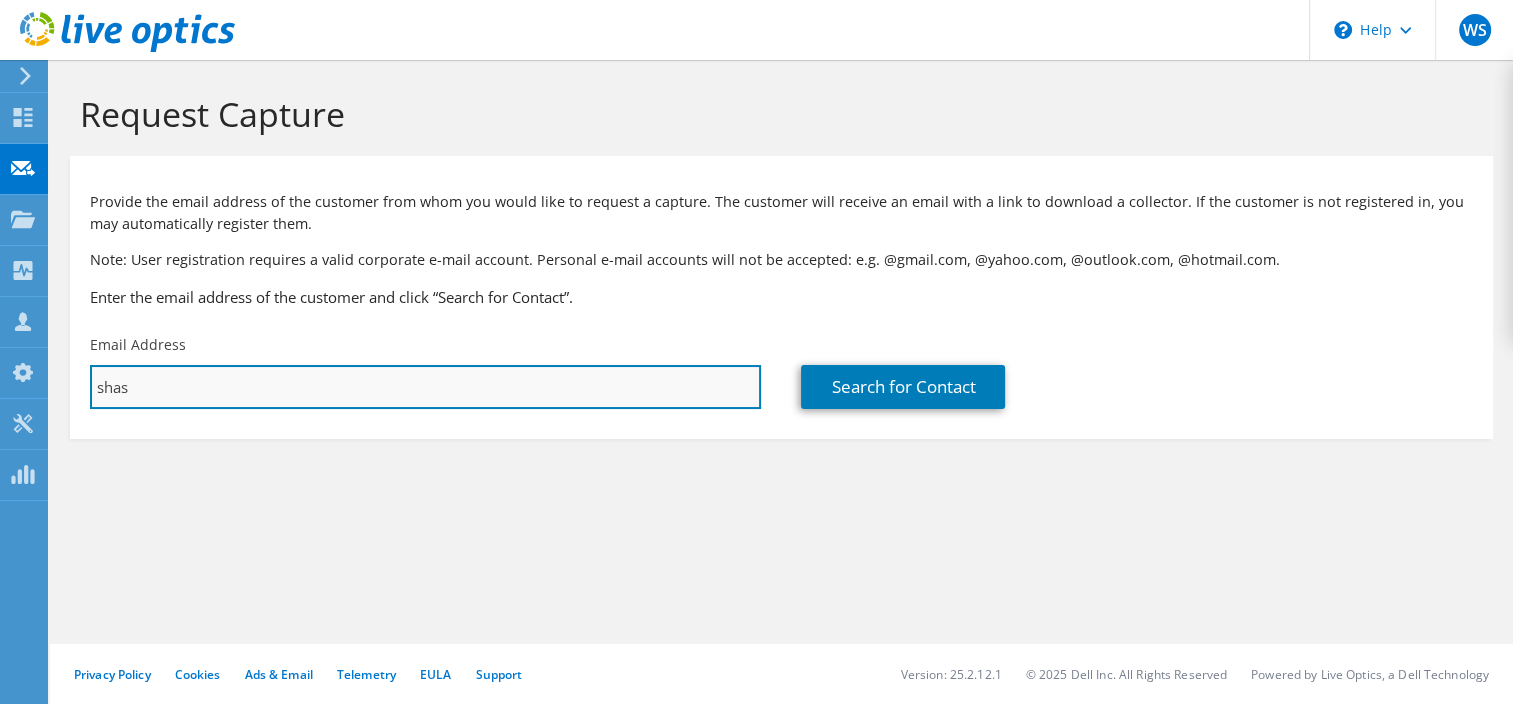 type on "[EMAIL]" 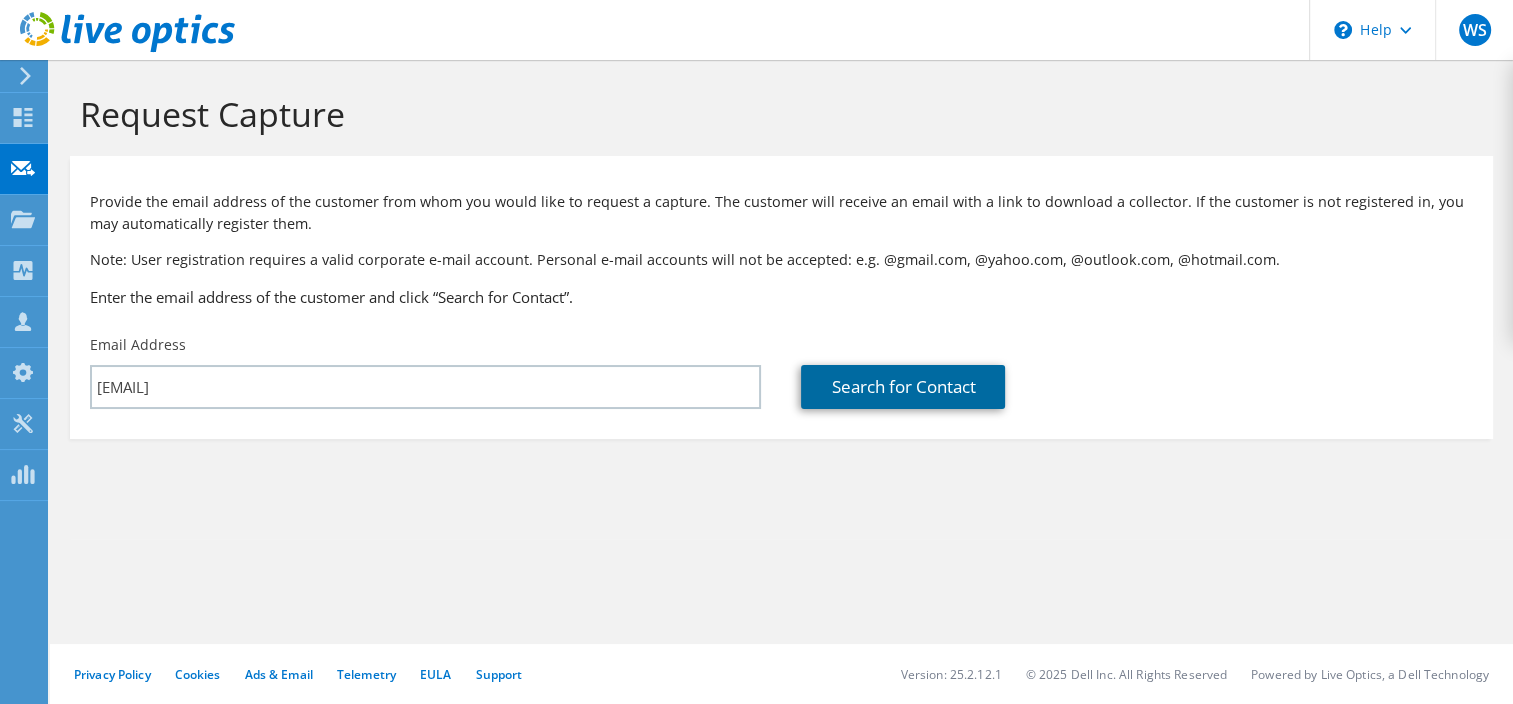 click on "Search for Contact" at bounding box center (903, 387) 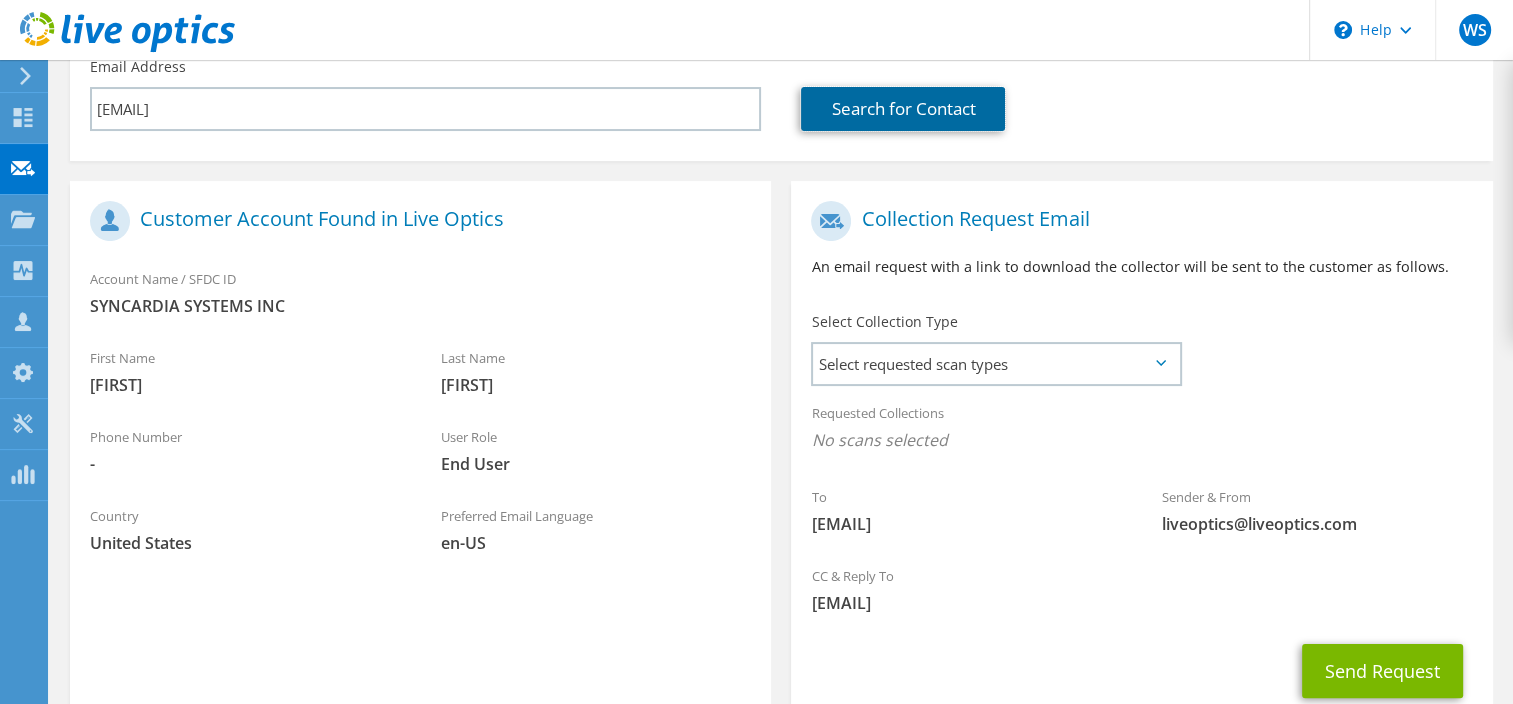 scroll, scrollTop: 300, scrollLeft: 0, axis: vertical 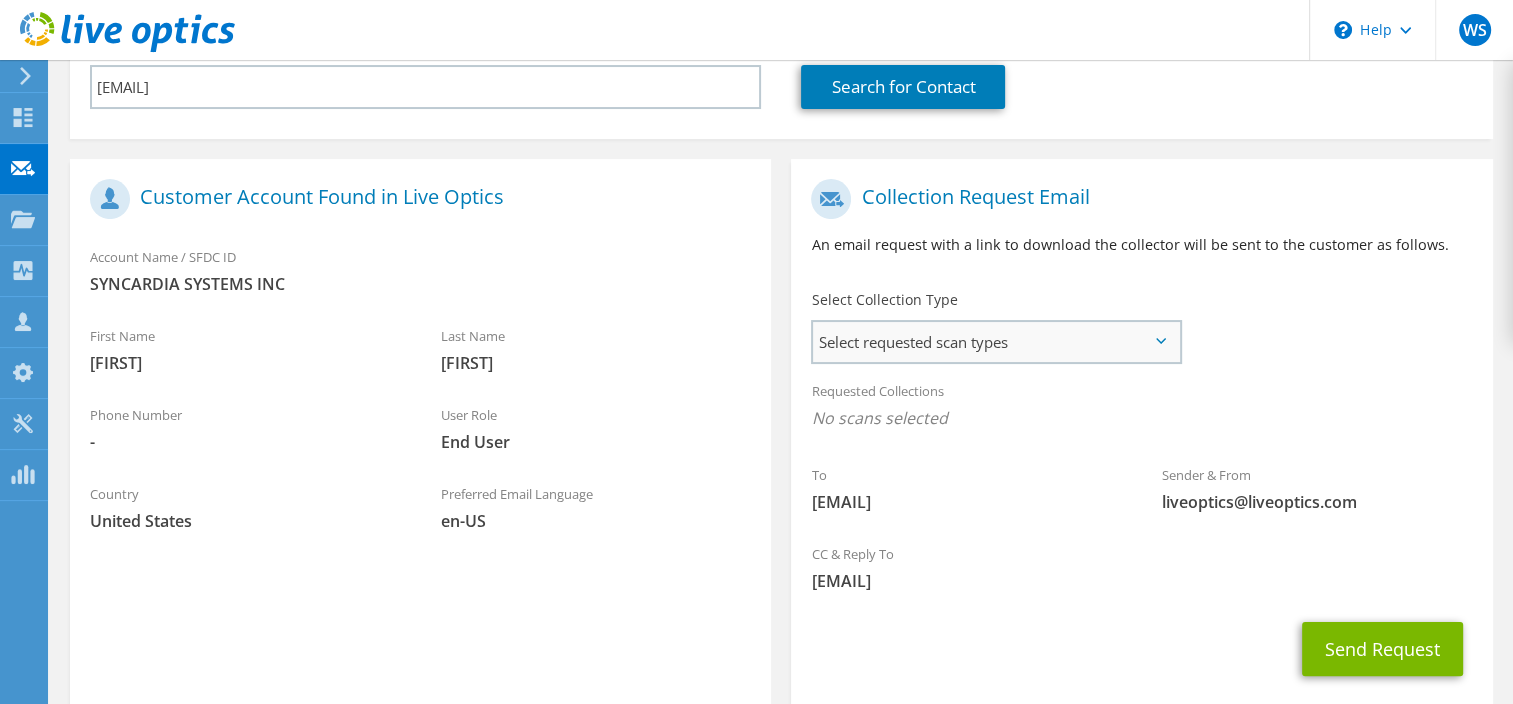 click on "Select requested scan types" at bounding box center [995, 342] 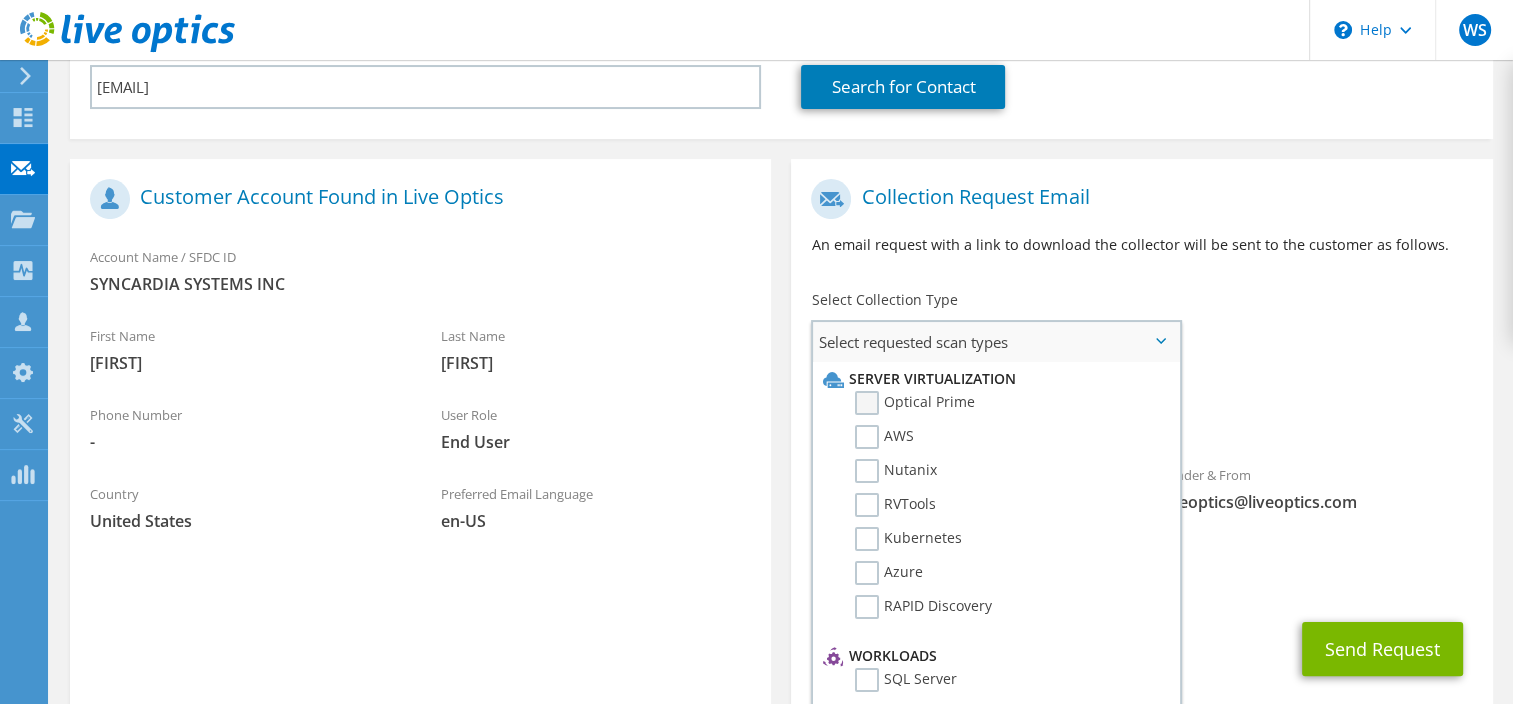 click on "Optical Prime" at bounding box center (915, 403) 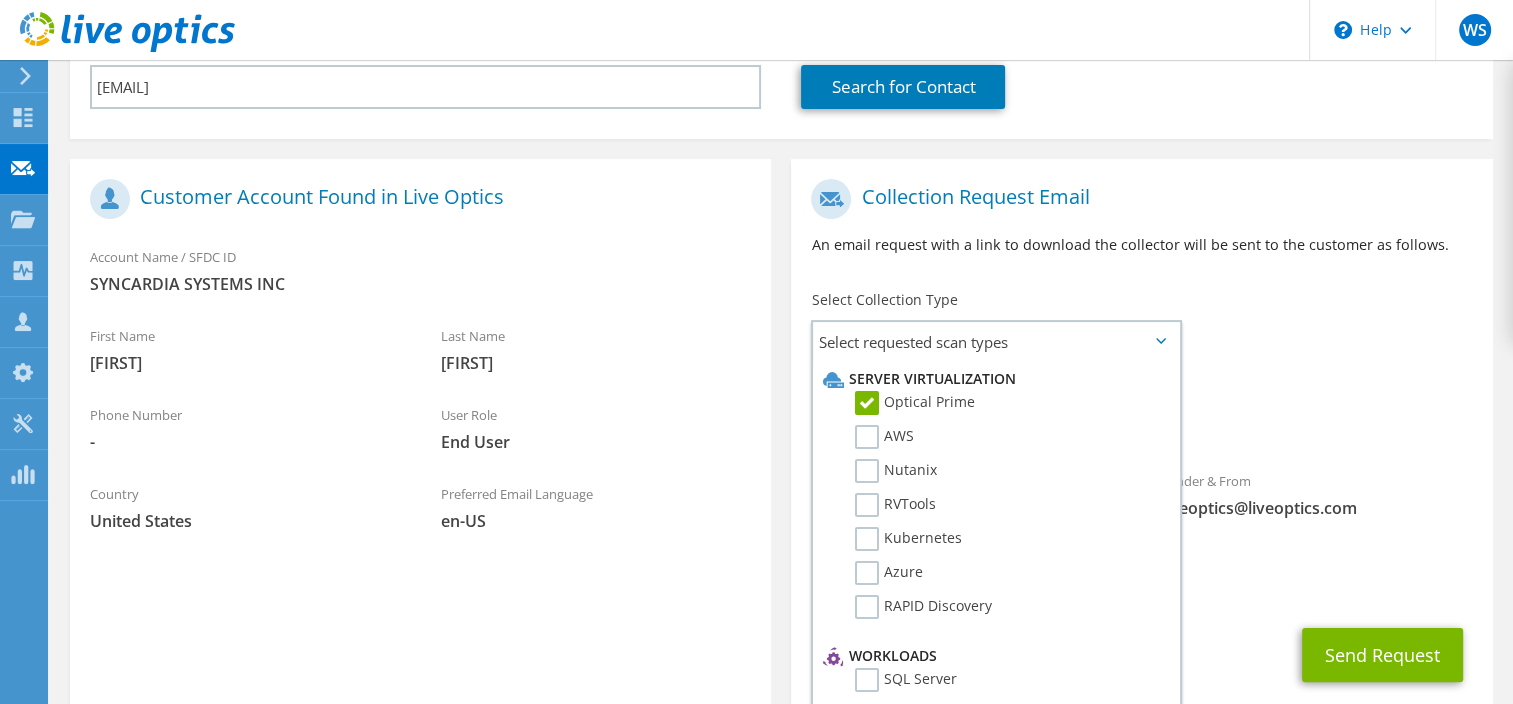 click on "Collection Request Email
An email request with a link to download the collector will be sent to the customer as follows.
Select Collection Type
Select requested scan types
Server Virtualization
Optical Prime
AWS Nutanix RVTools Azure" at bounding box center [1141, 440] 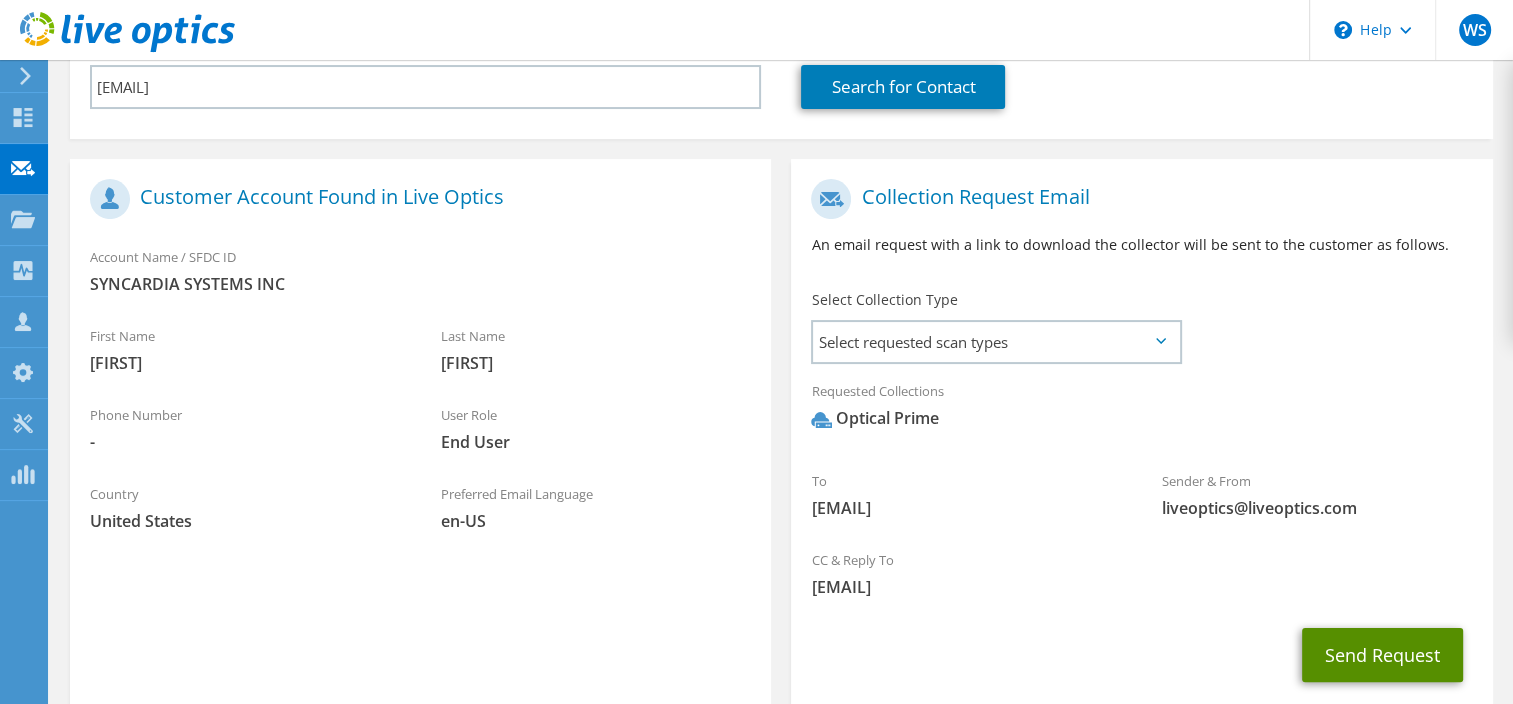 click on "Send Request" at bounding box center (1382, 655) 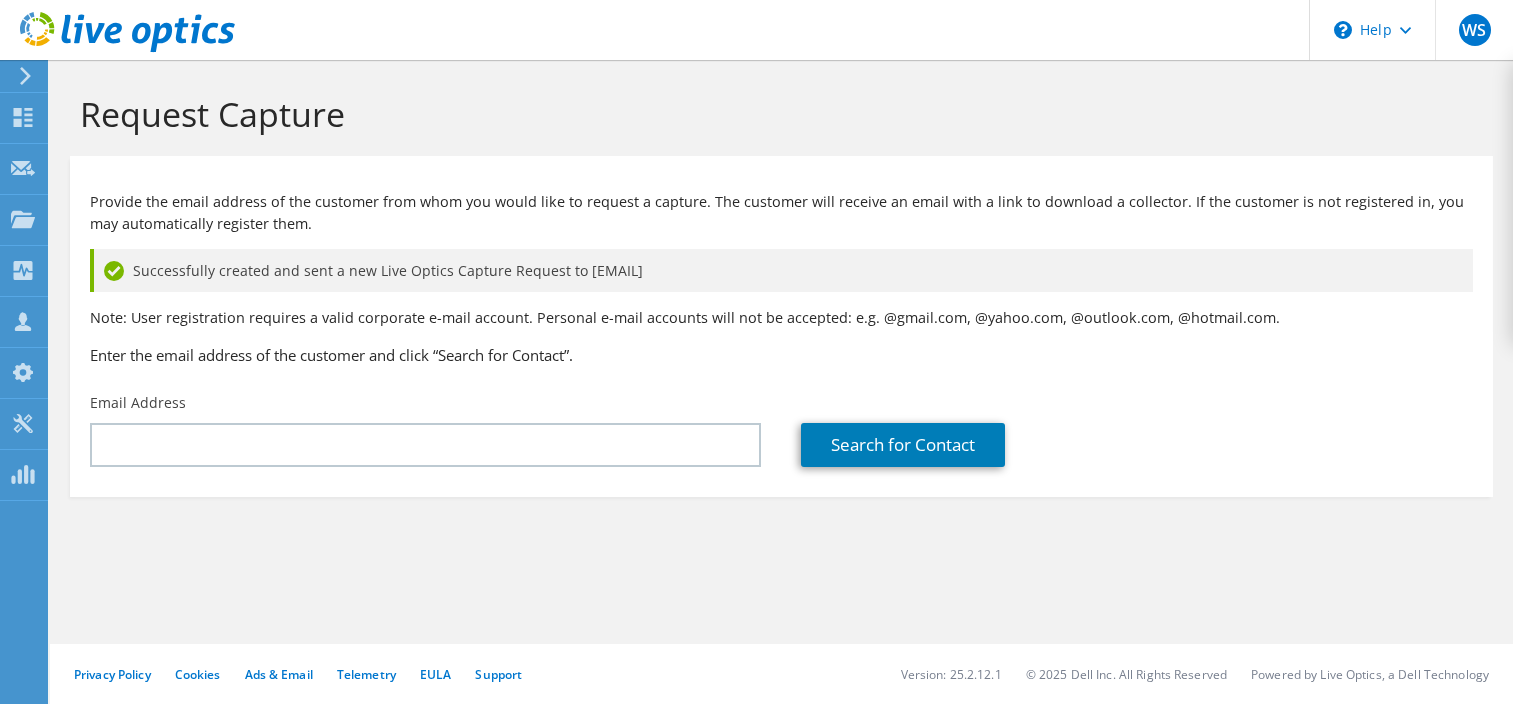 scroll, scrollTop: 0, scrollLeft: 0, axis: both 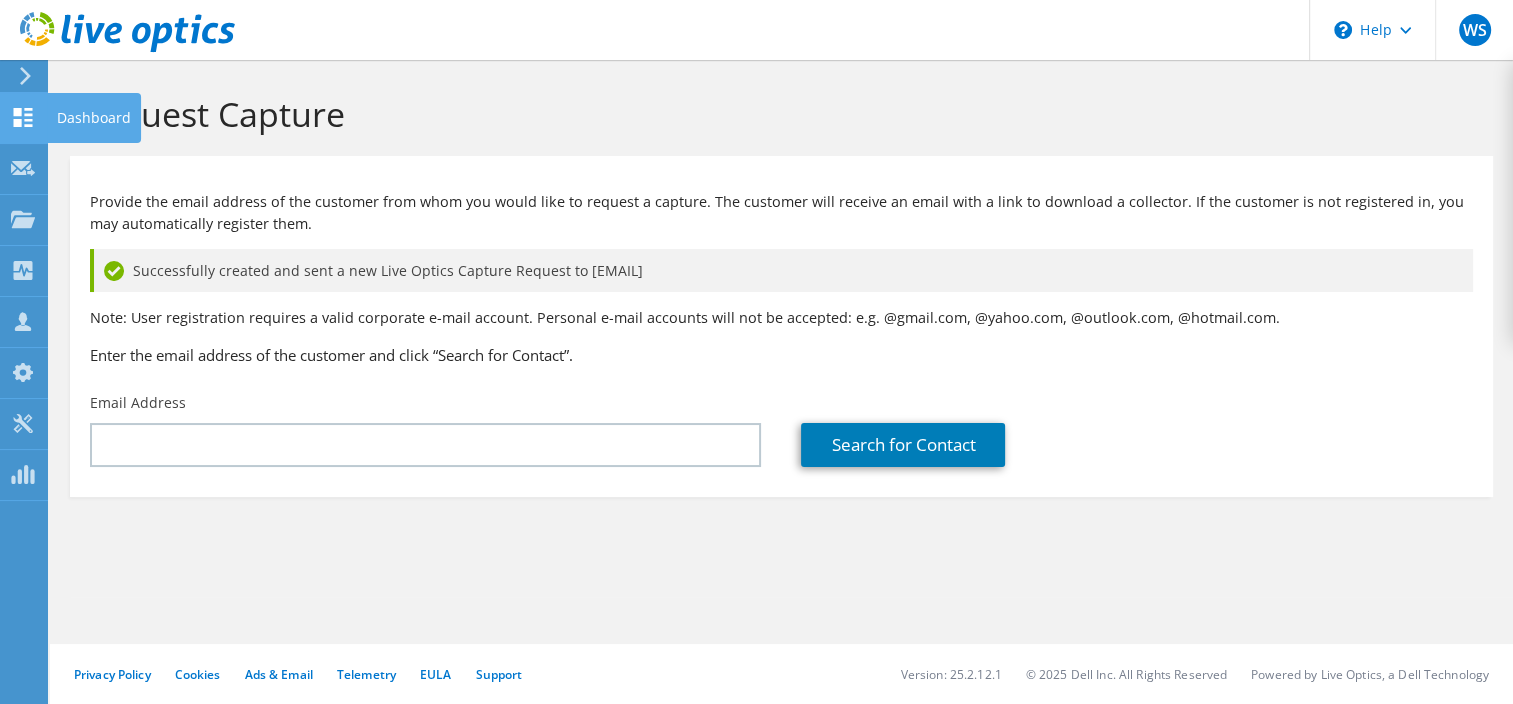 click 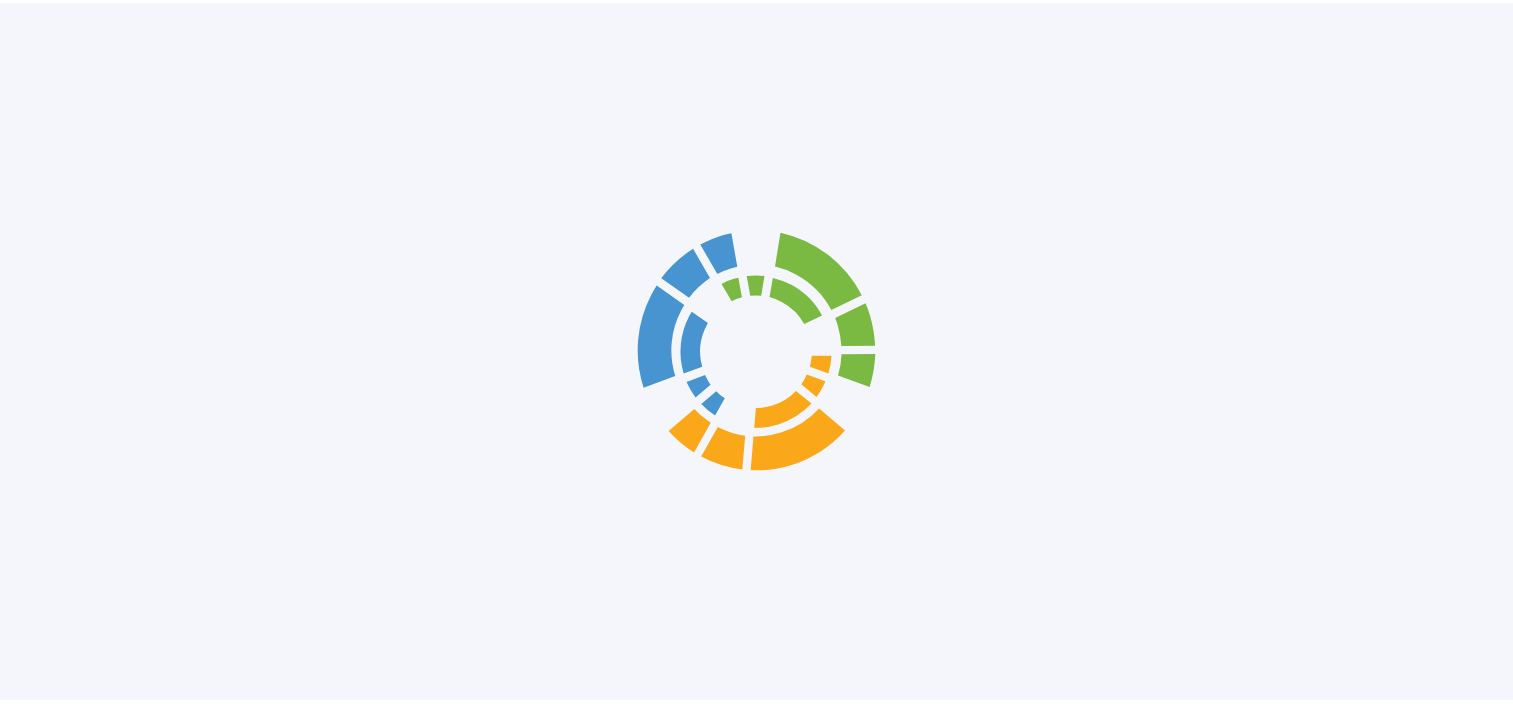 scroll, scrollTop: 0, scrollLeft: 0, axis: both 